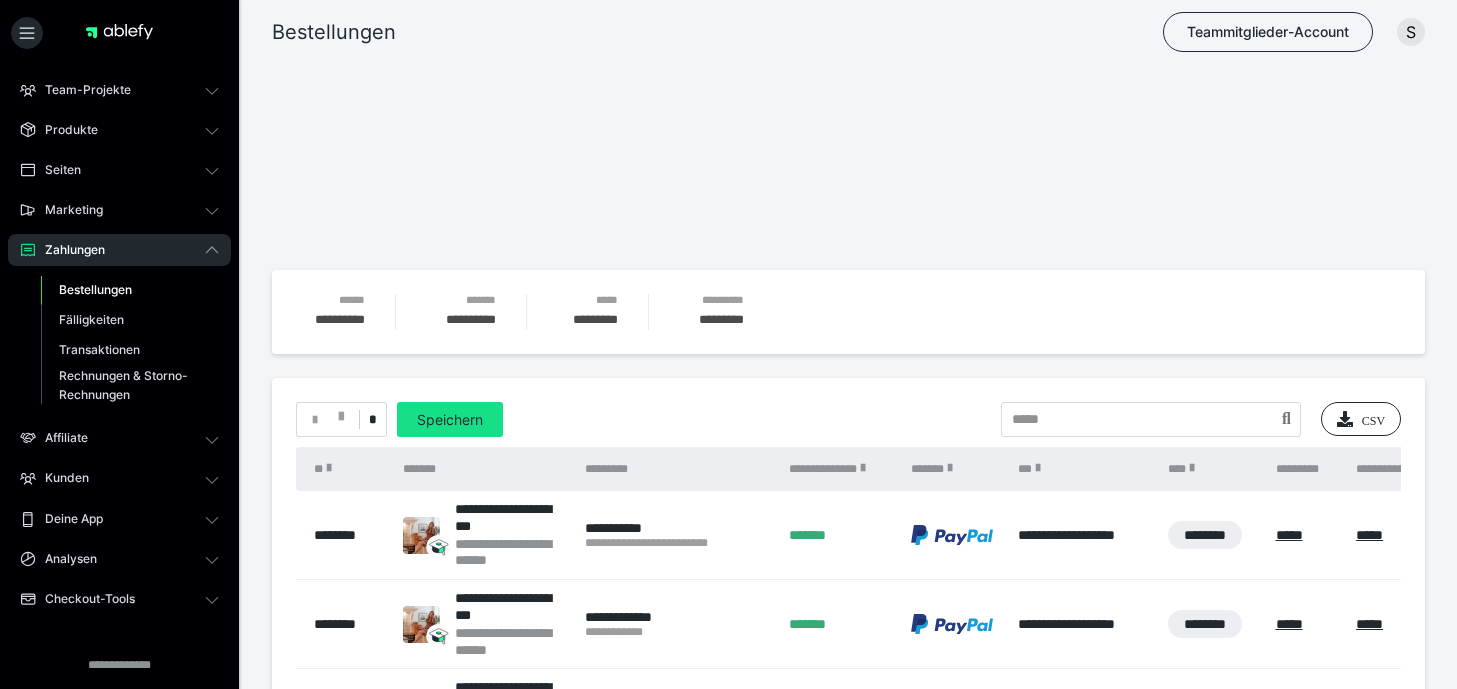 scroll, scrollTop: 0, scrollLeft: 0, axis: both 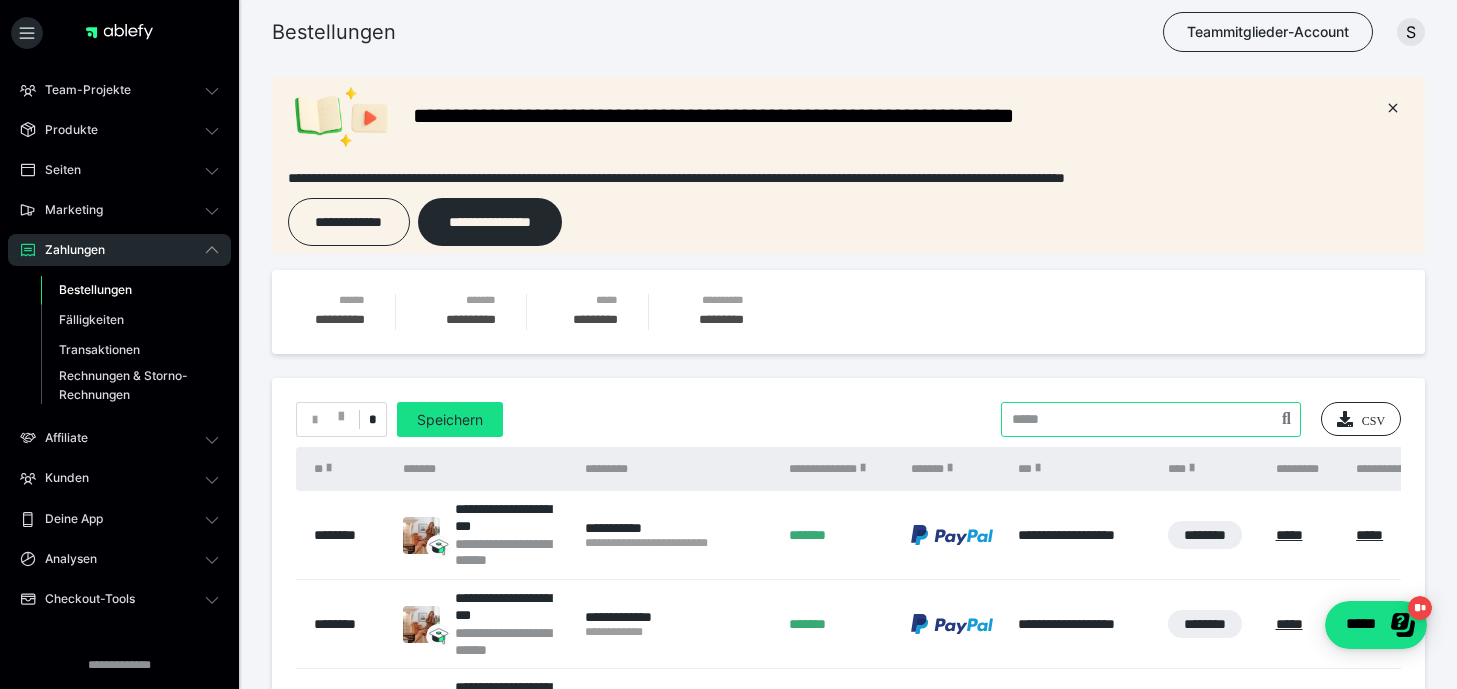 click at bounding box center [1151, 419] 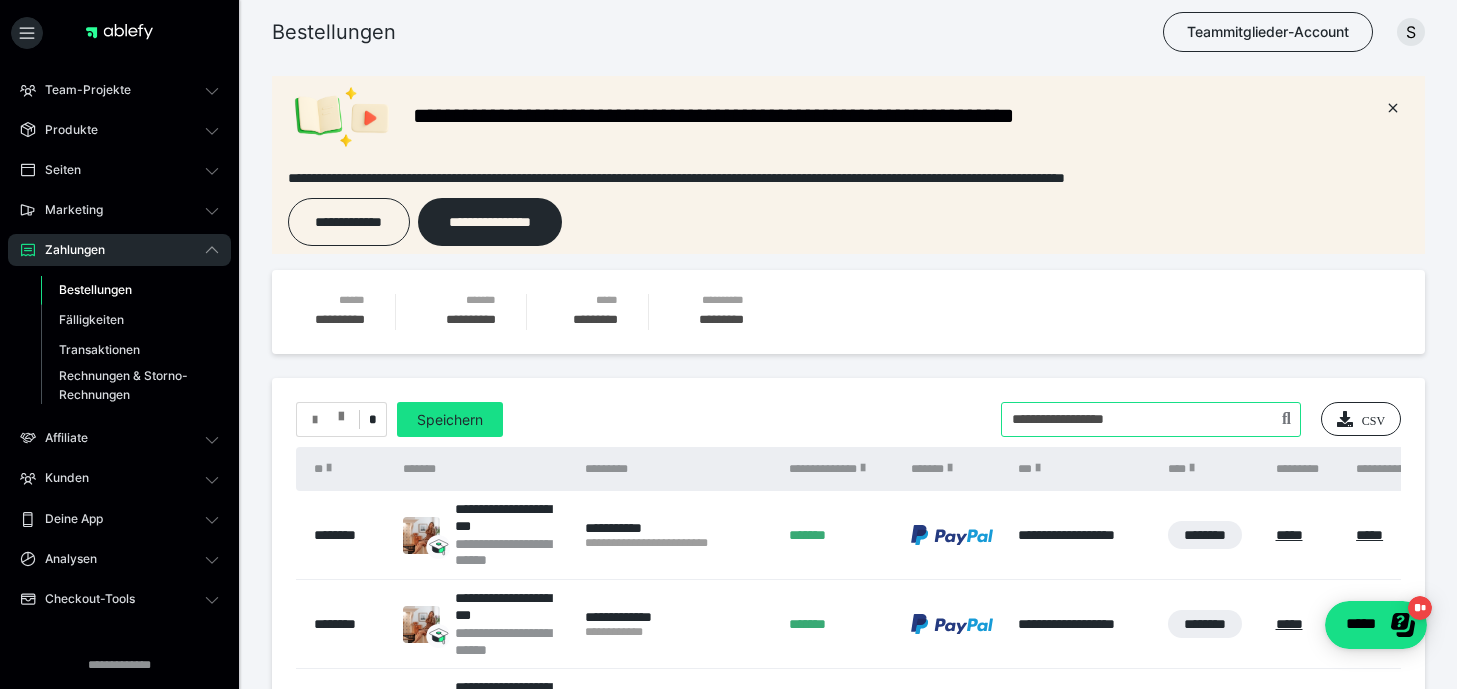 type on "**********" 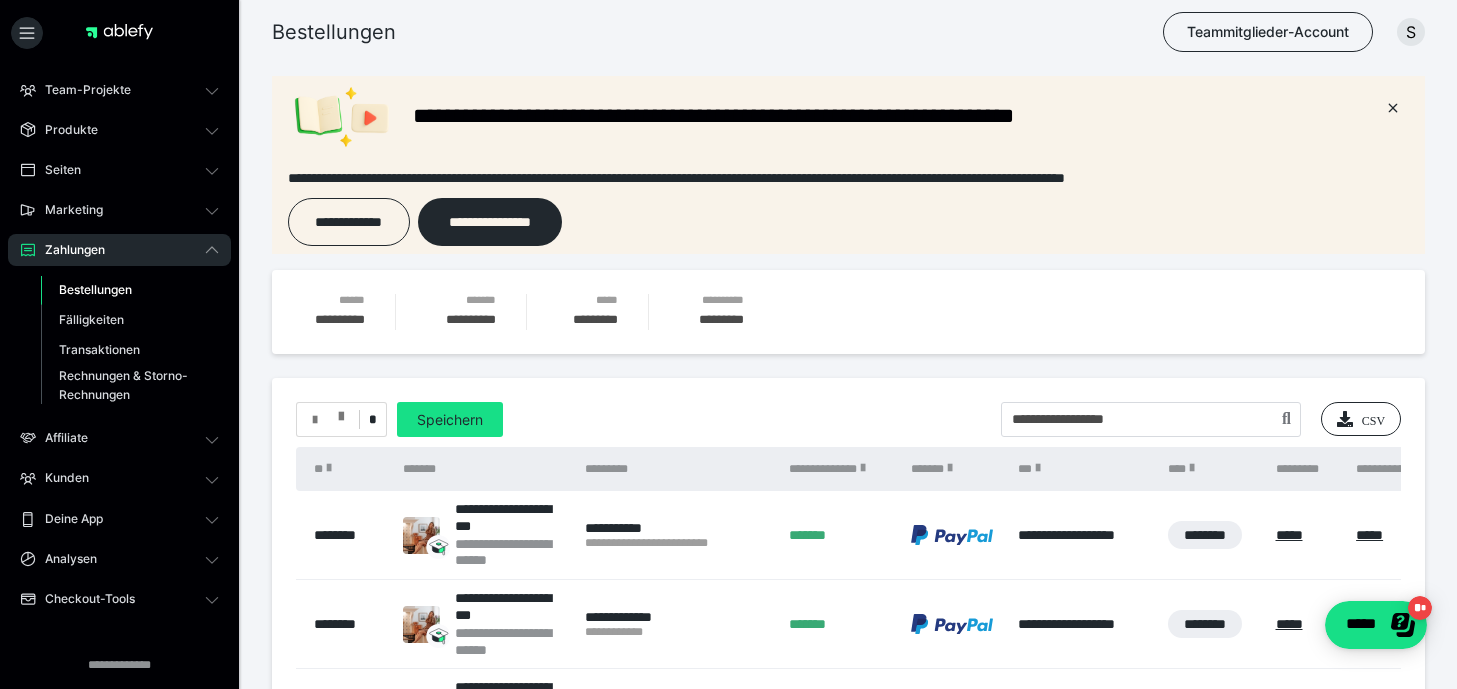 click on "**********" at bounding box center [848, 922] 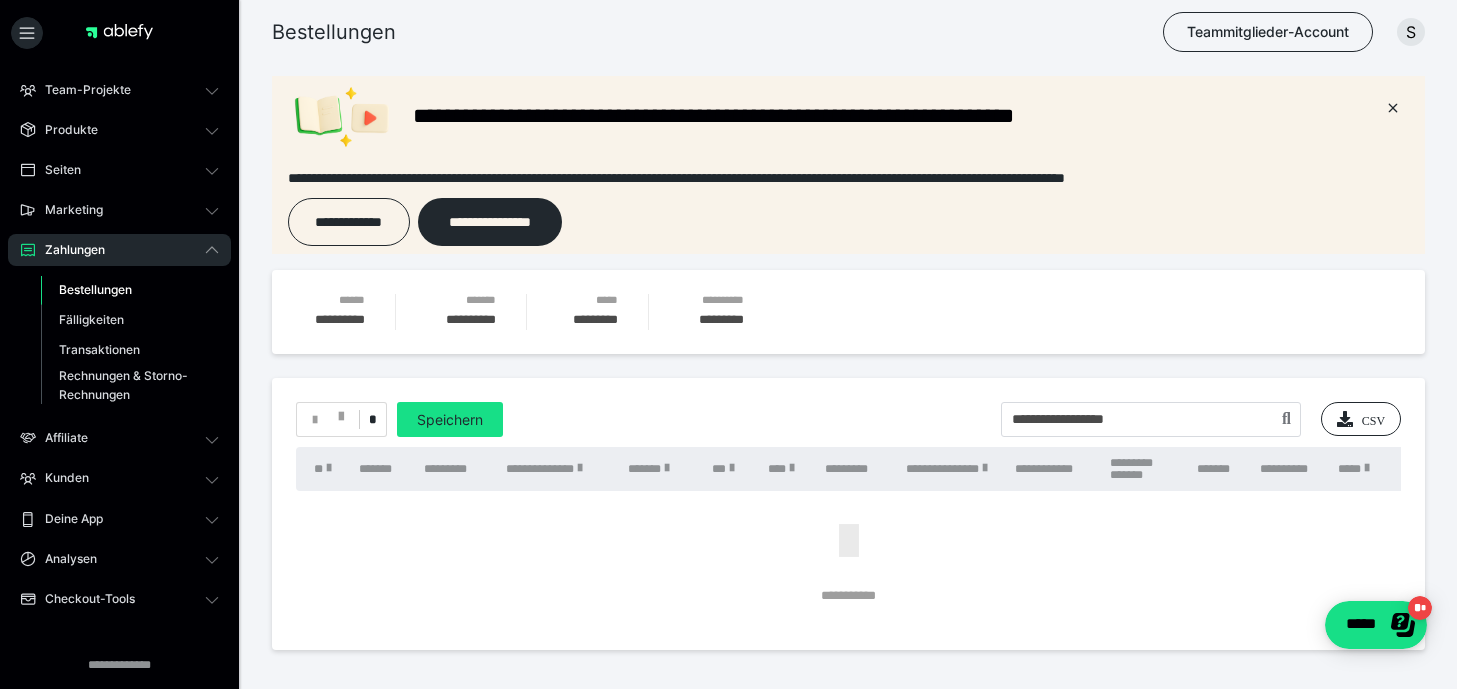 click on "*" at bounding box center [372, 420] 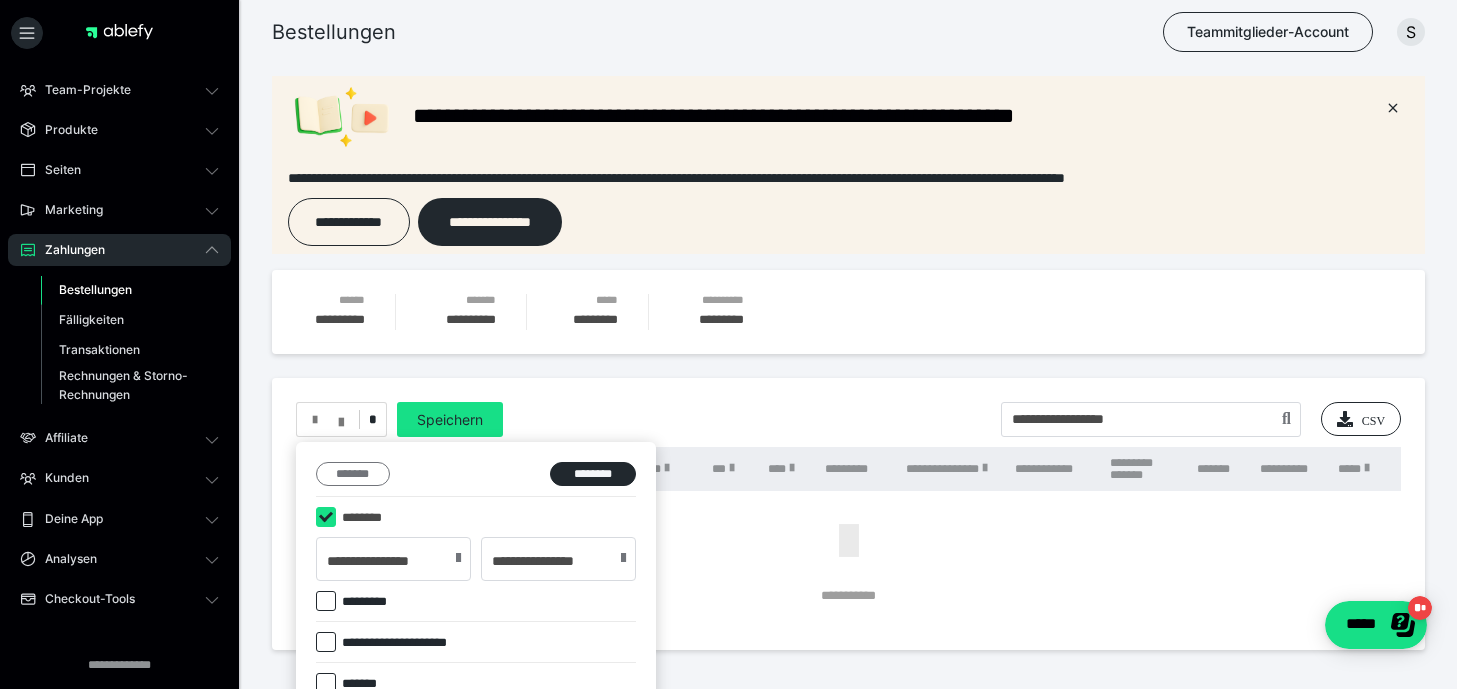 click on "*******" at bounding box center (353, 474) 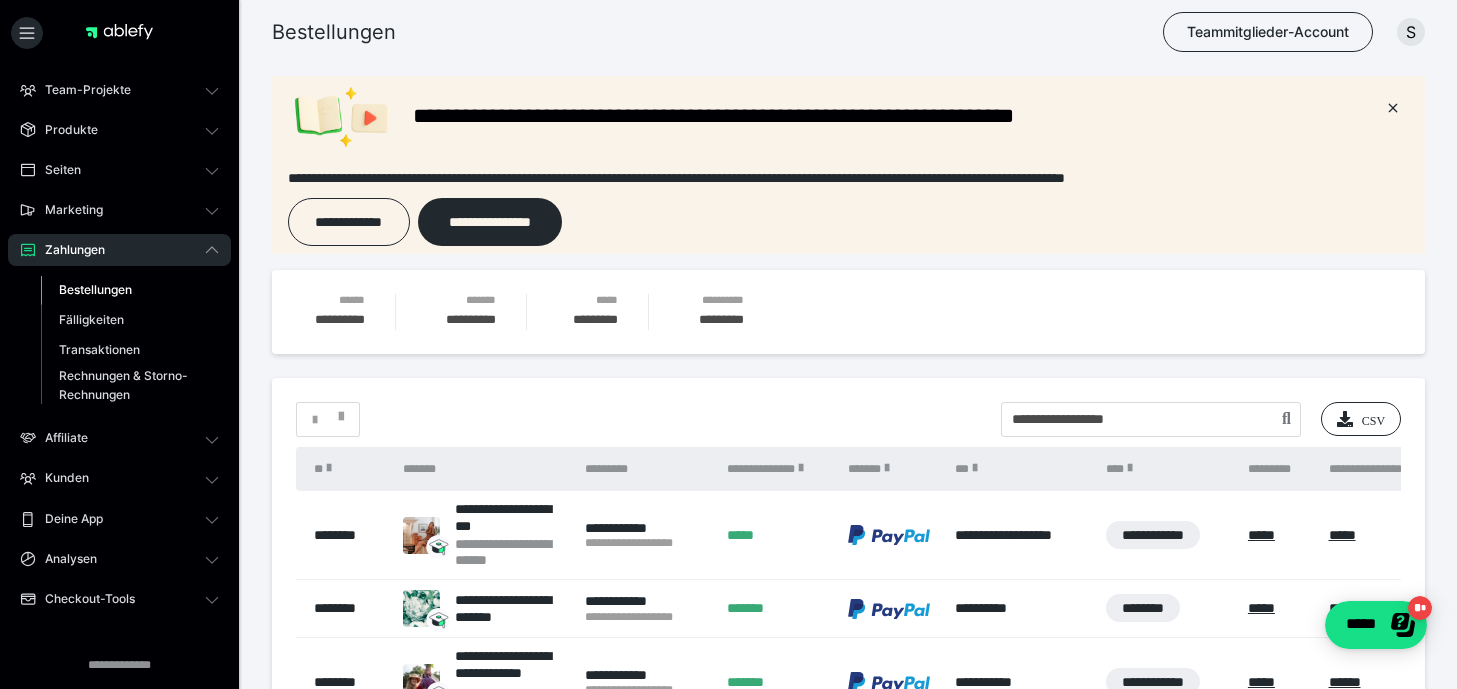 click at bounding box center [1286, 420] 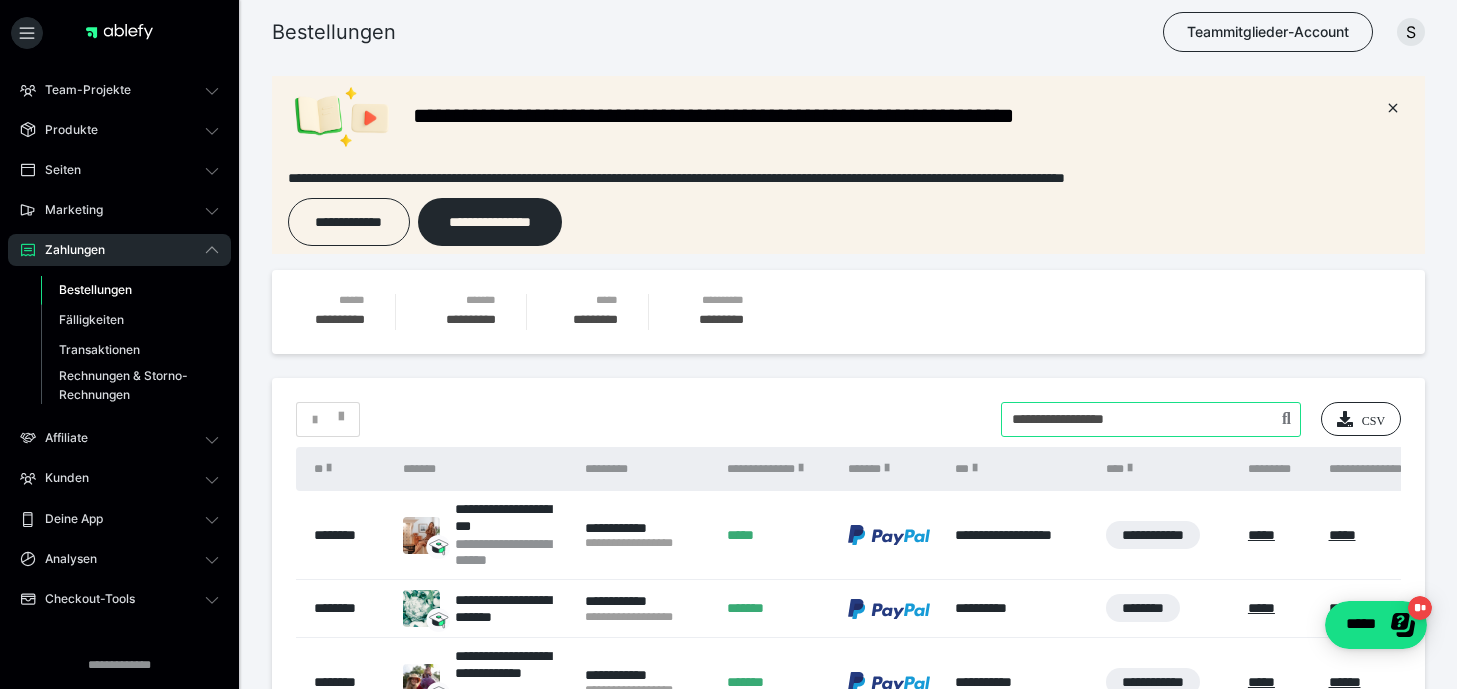 click at bounding box center (1151, 419) 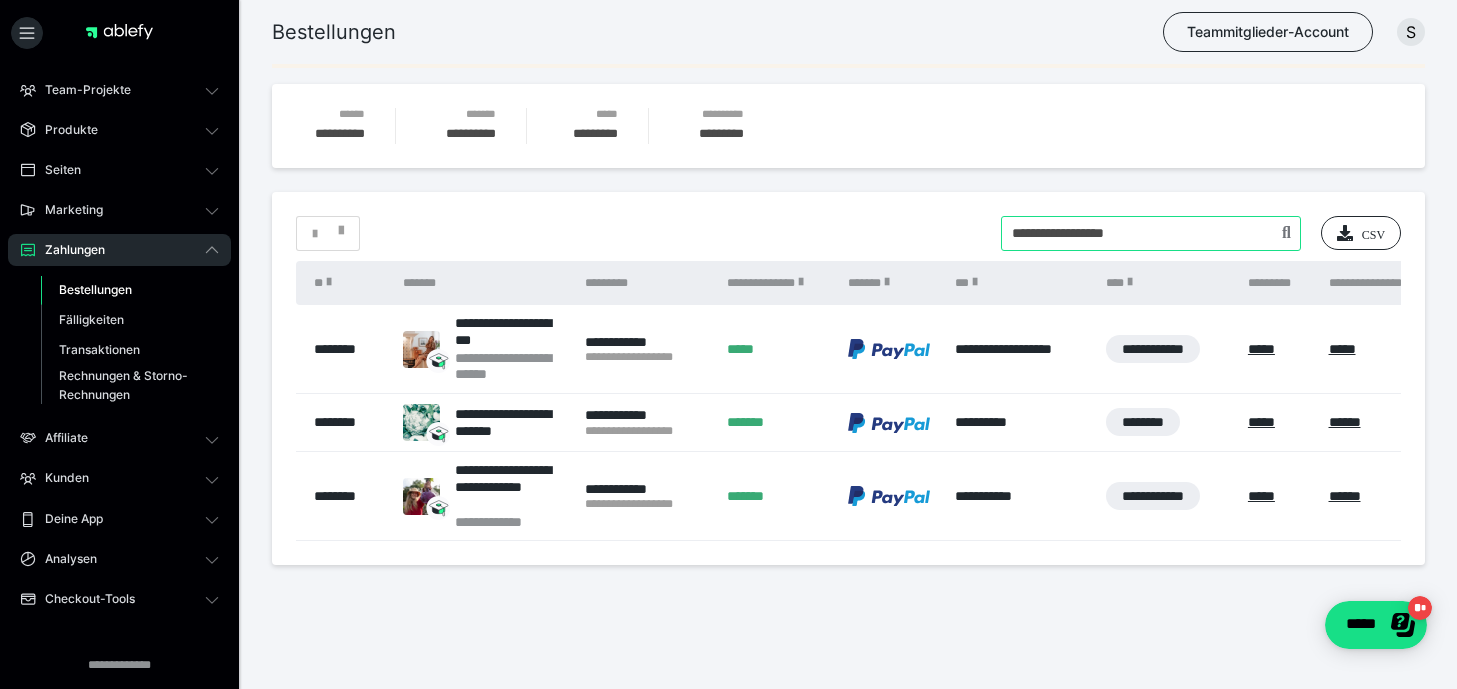 scroll, scrollTop: 187, scrollLeft: 0, axis: vertical 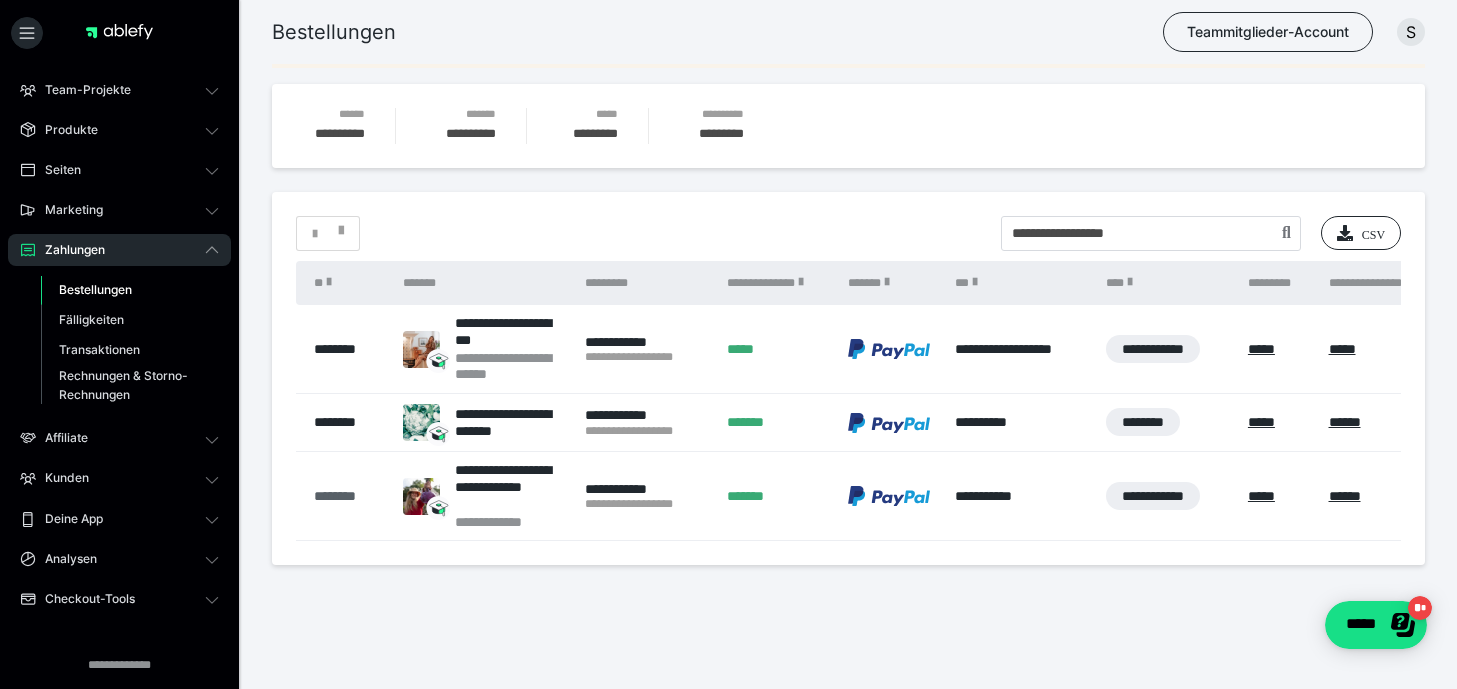 click on "********" at bounding box center (348, 496) 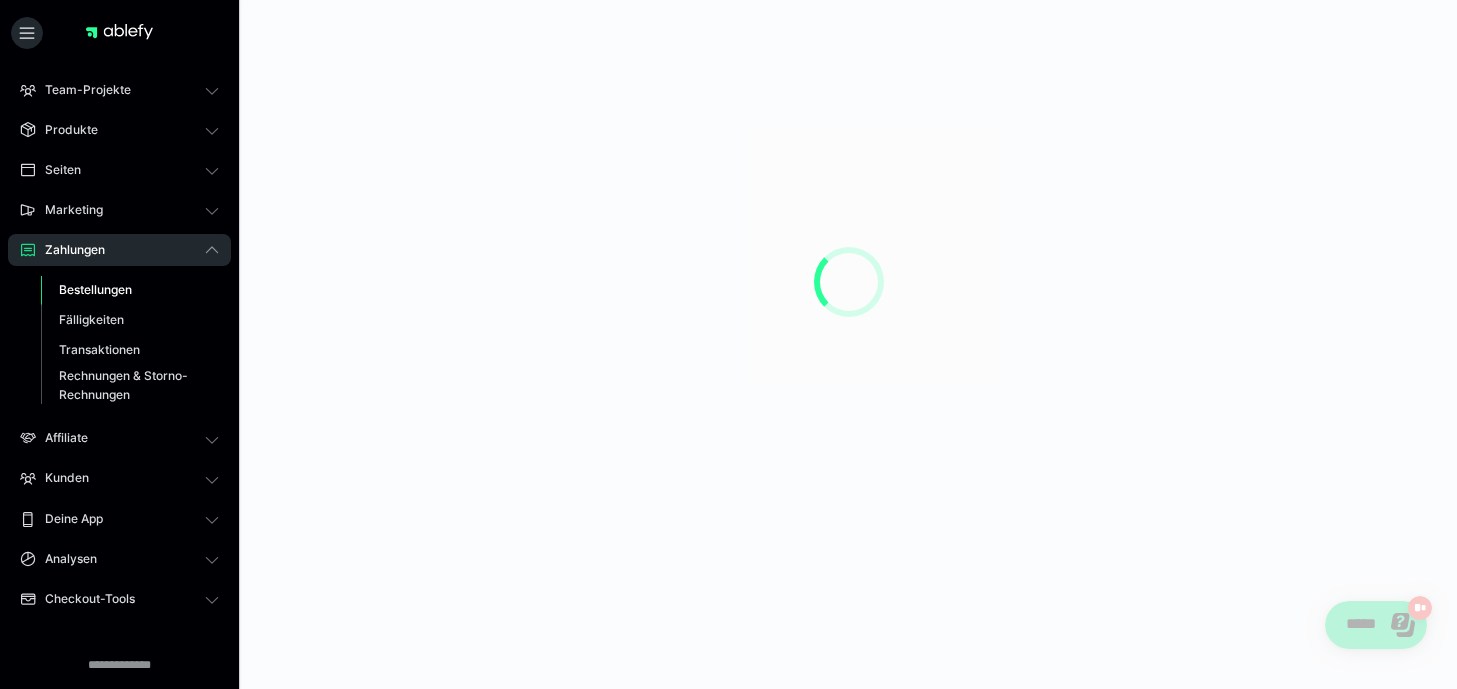 scroll, scrollTop: 0, scrollLeft: 0, axis: both 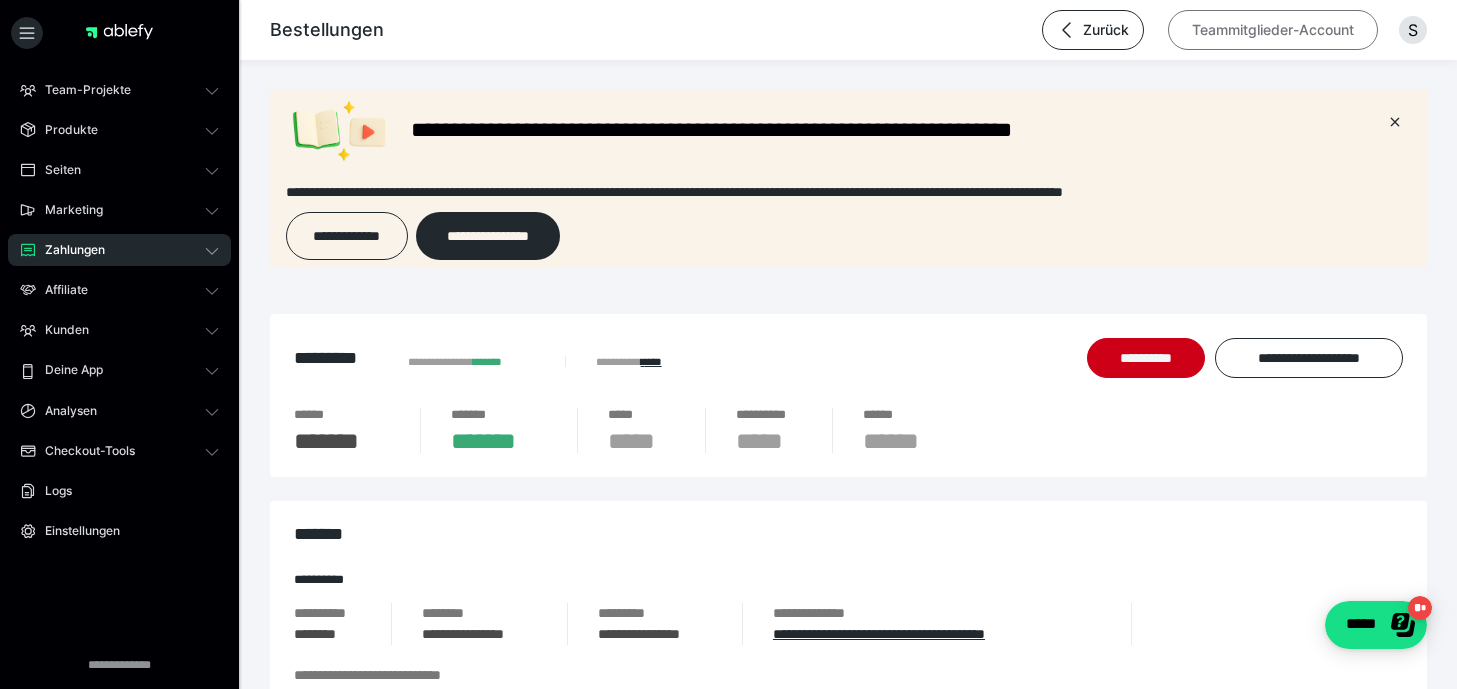 click on "Teammitglieder-Account" at bounding box center (1273, 30) 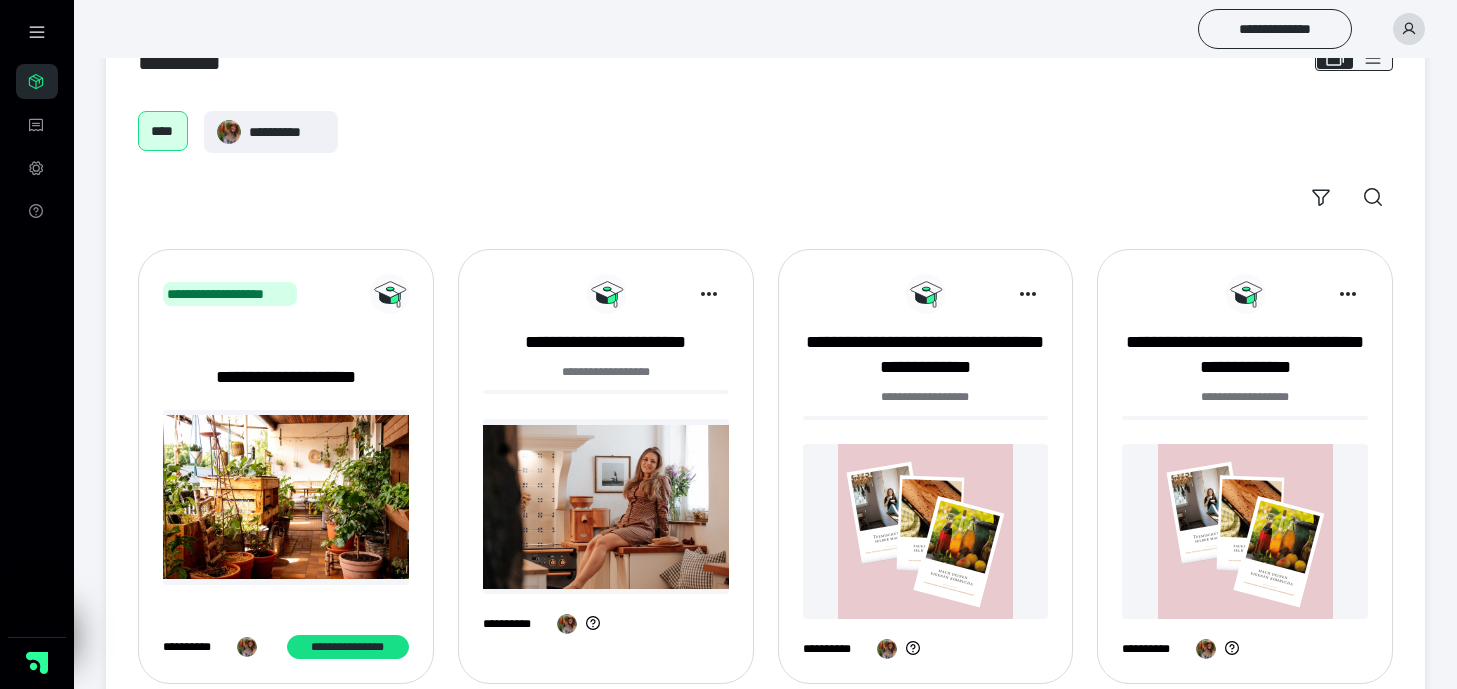 scroll, scrollTop: 0, scrollLeft: 0, axis: both 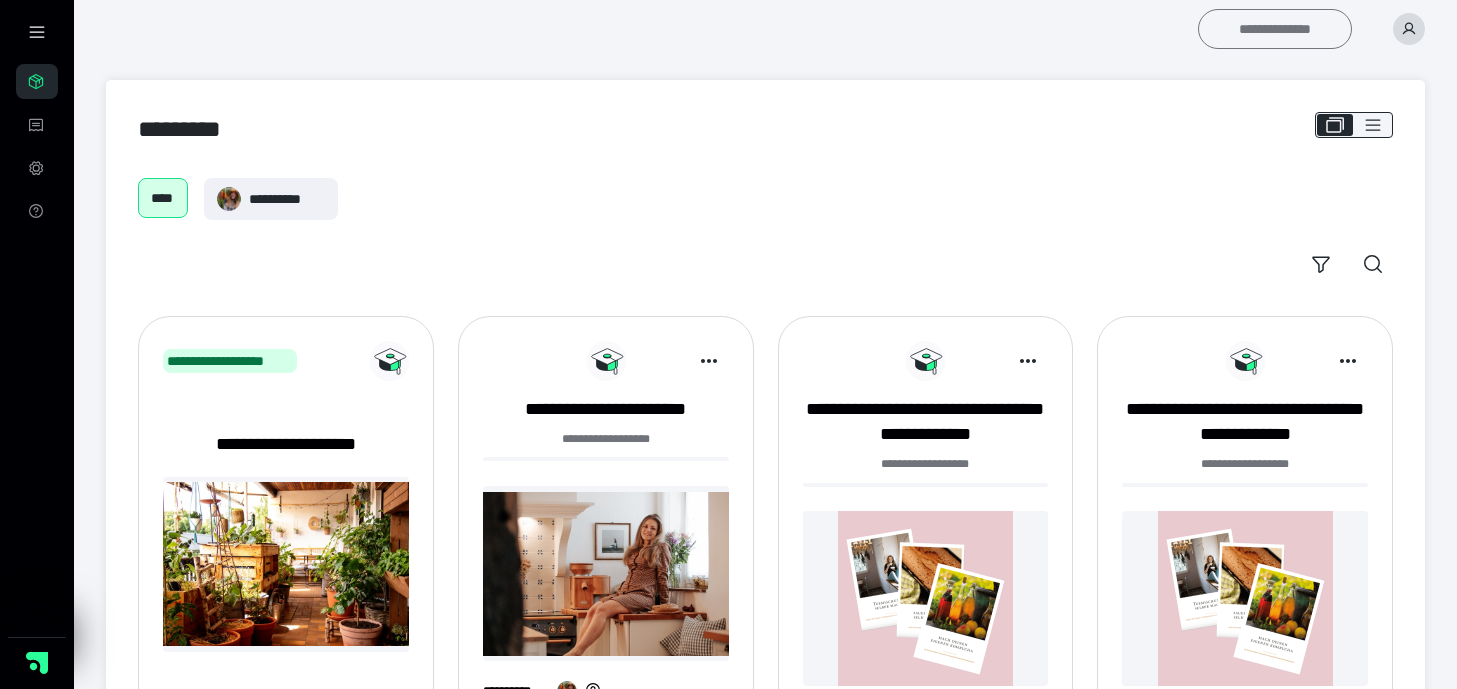 click on "**********" at bounding box center [1275, 29] 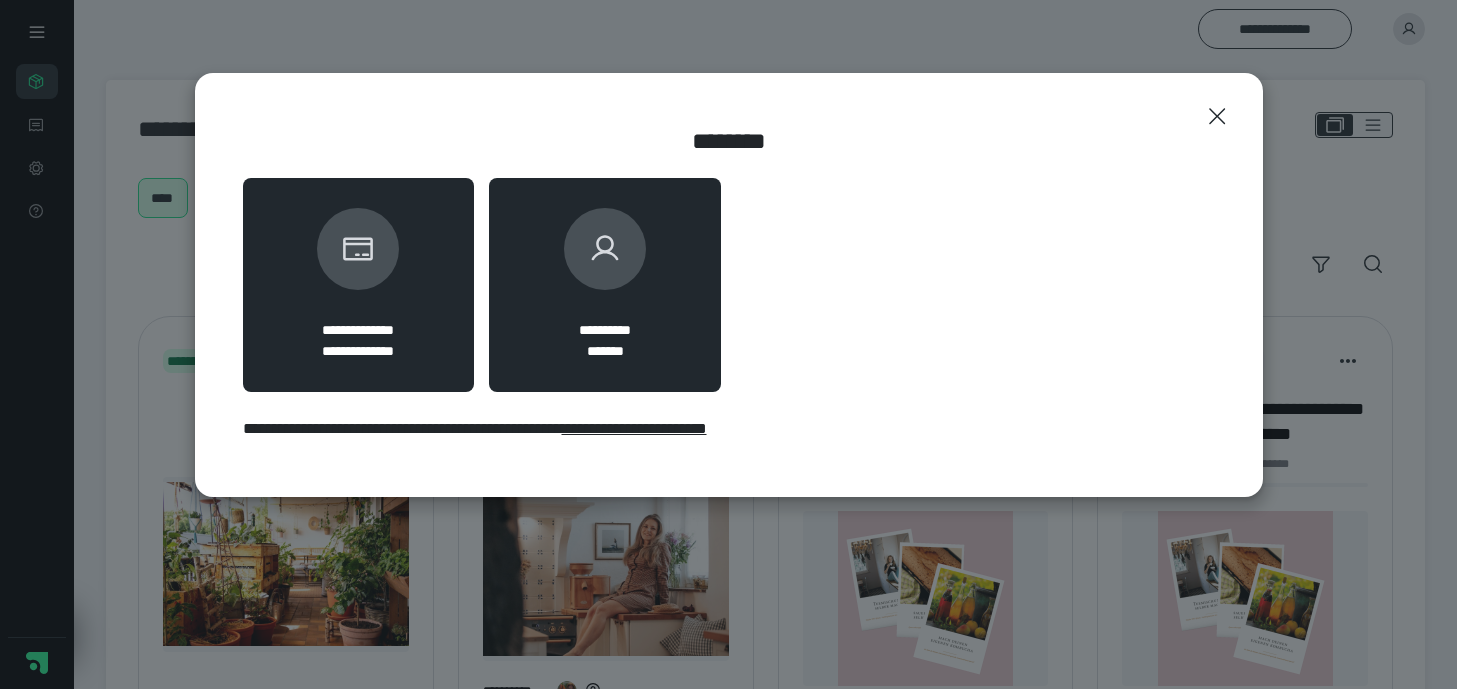 click on "**********" at bounding box center [605, 285] 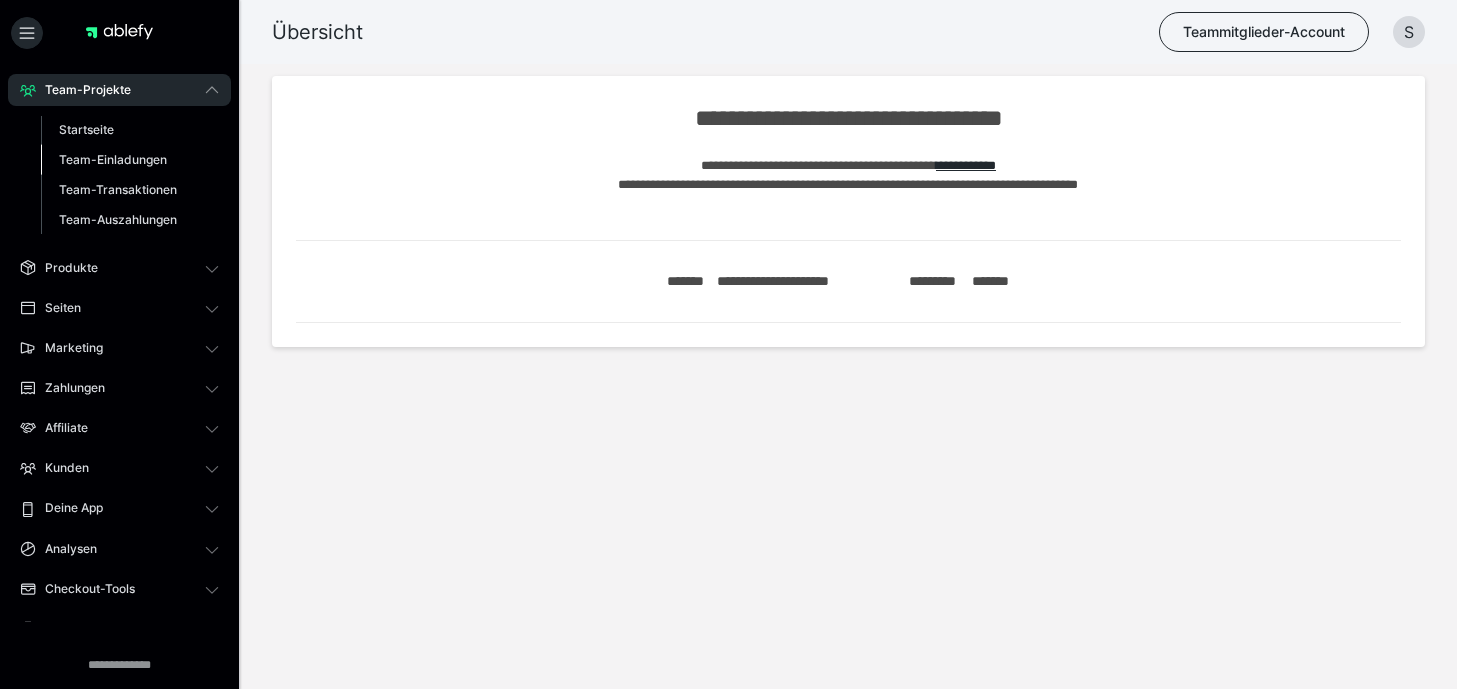 scroll, scrollTop: 0, scrollLeft: 0, axis: both 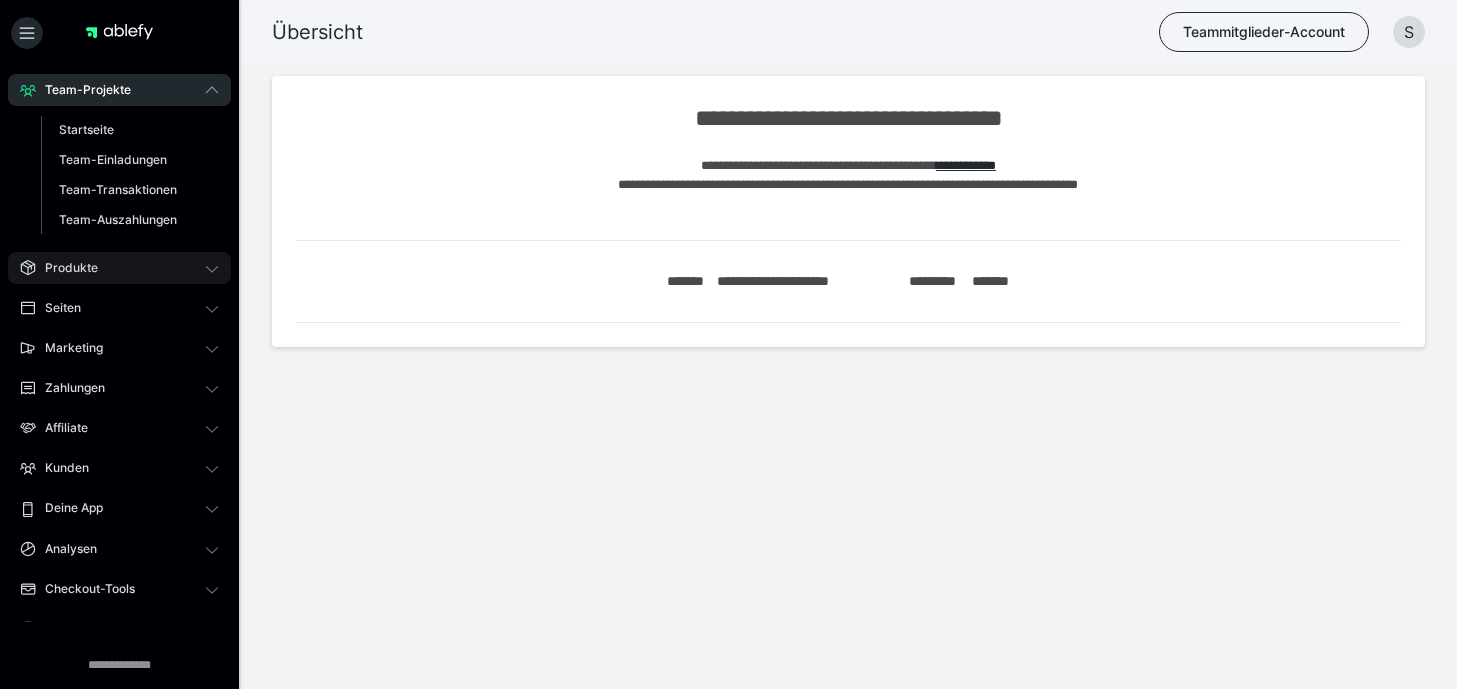 click on "Produkte" at bounding box center (119, 268) 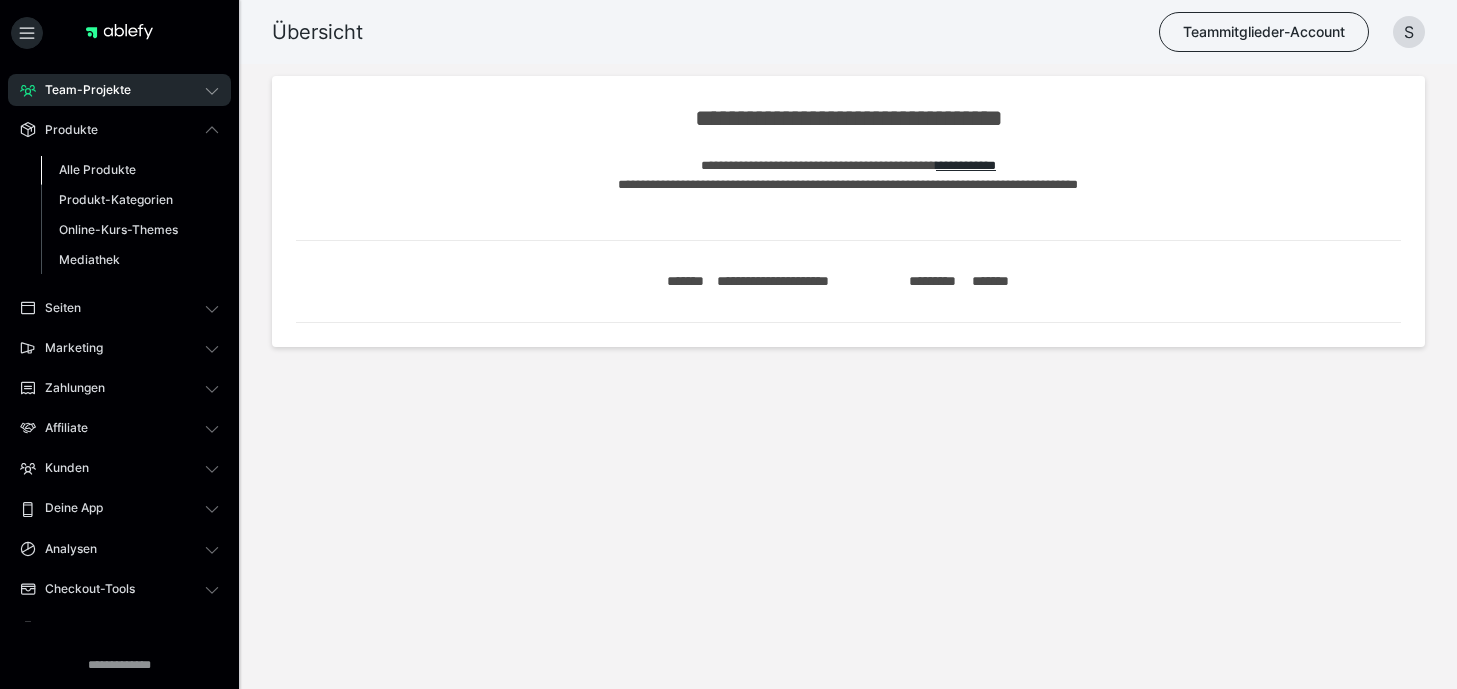 click on "Alle Produkte" at bounding box center [97, 169] 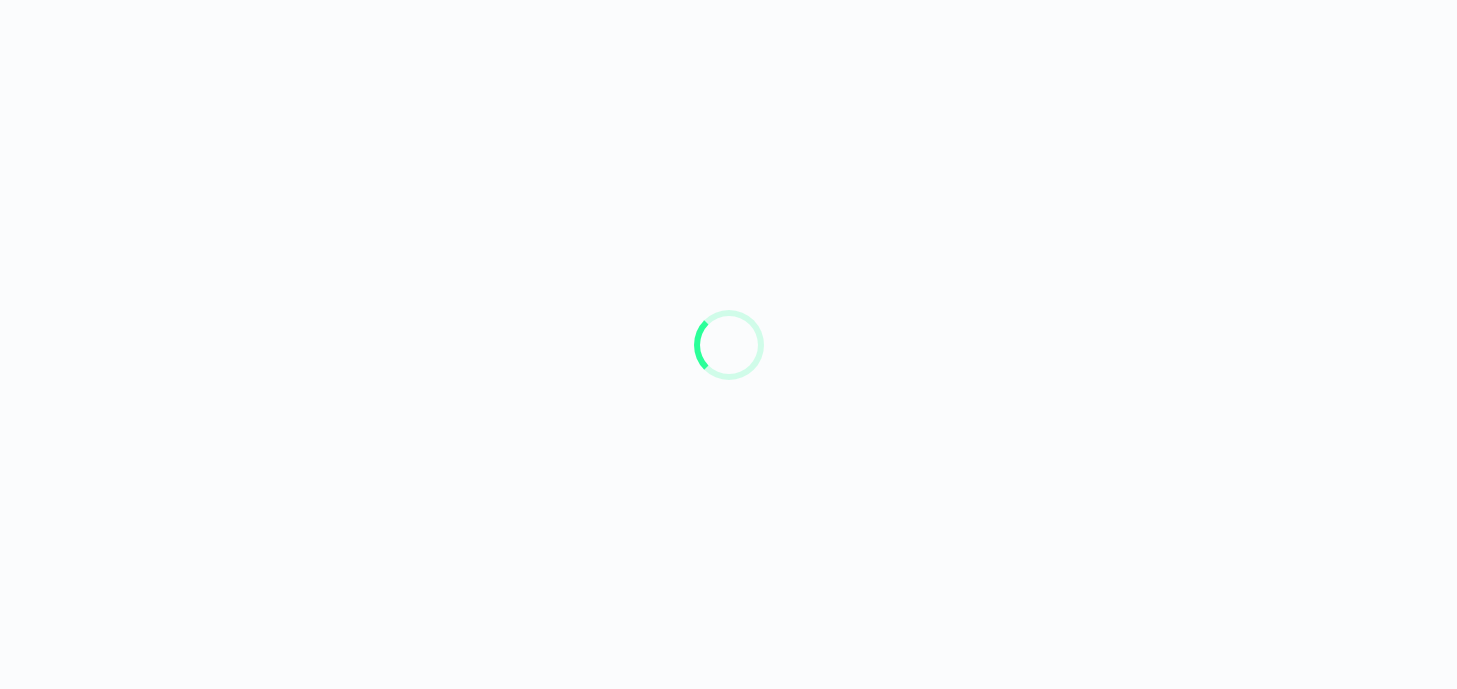 scroll, scrollTop: 0, scrollLeft: 0, axis: both 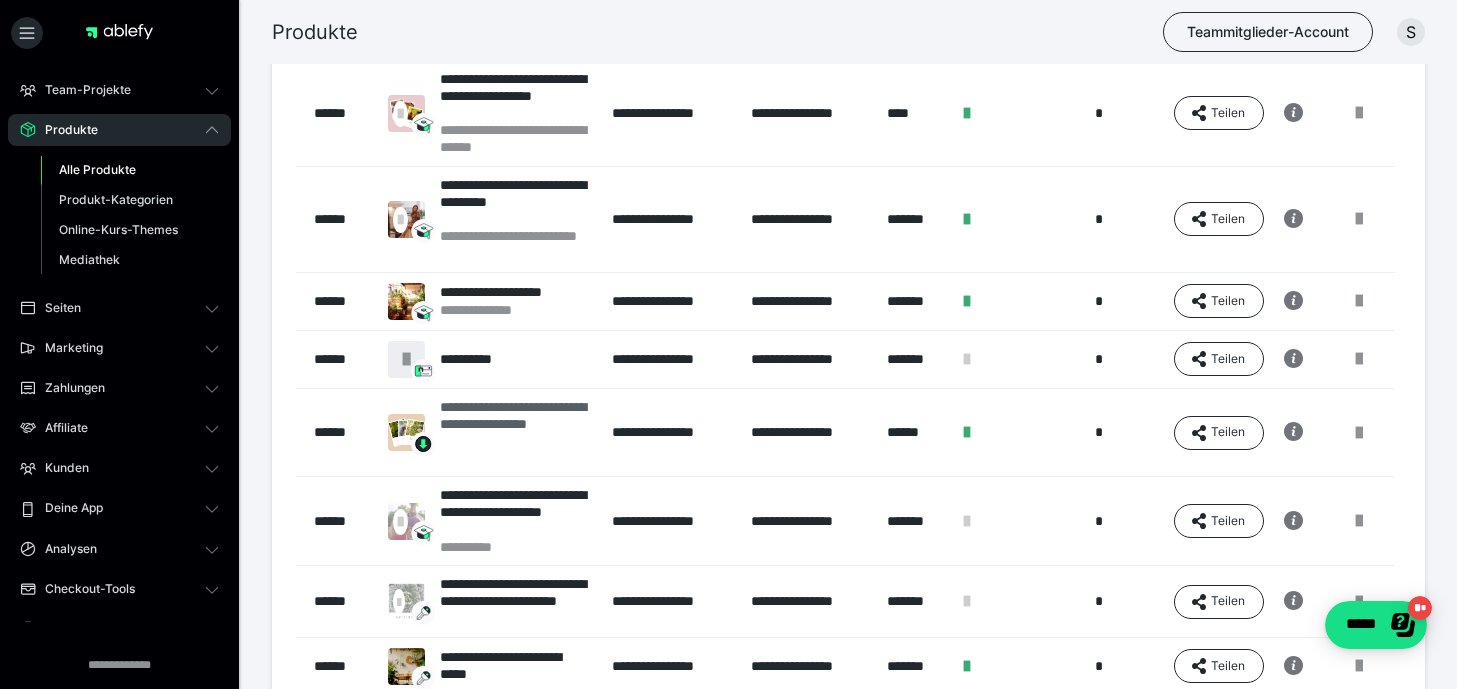 click on "**********" at bounding box center (516, 432) 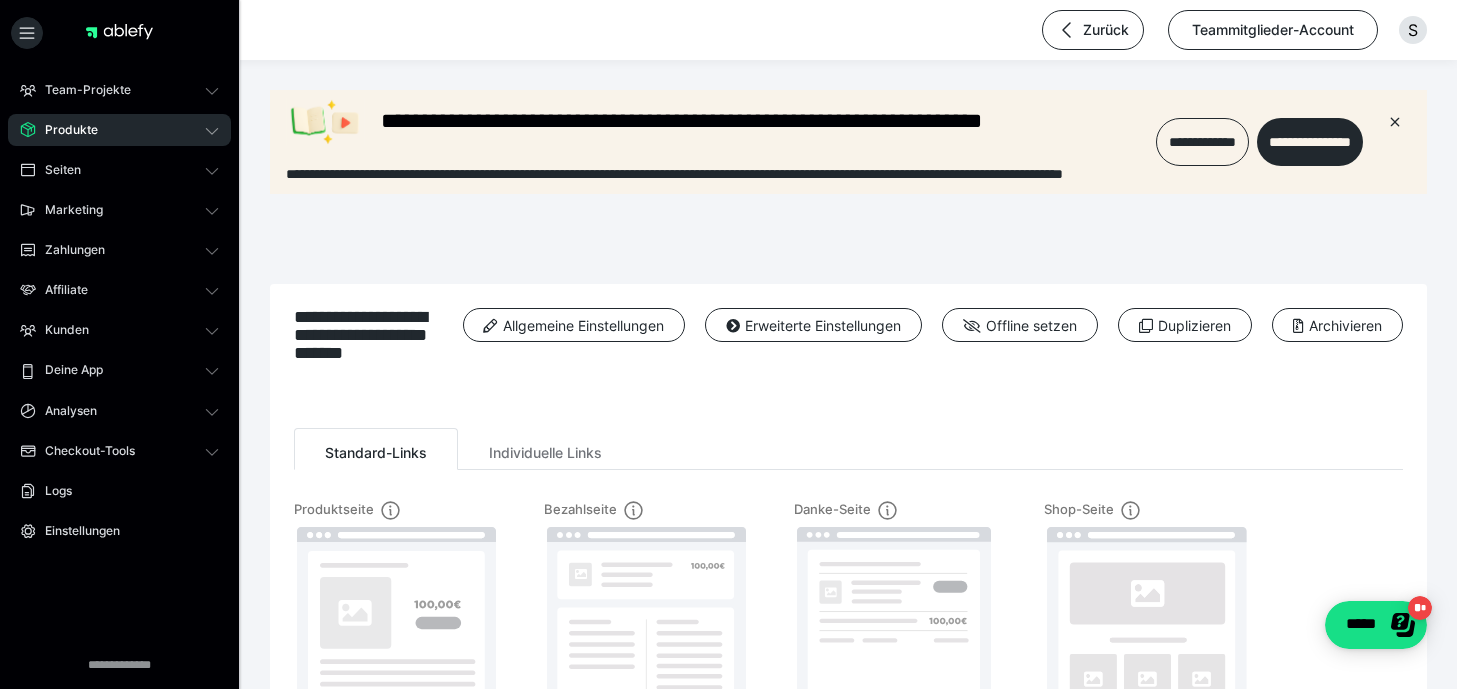 scroll, scrollTop: 0, scrollLeft: 0, axis: both 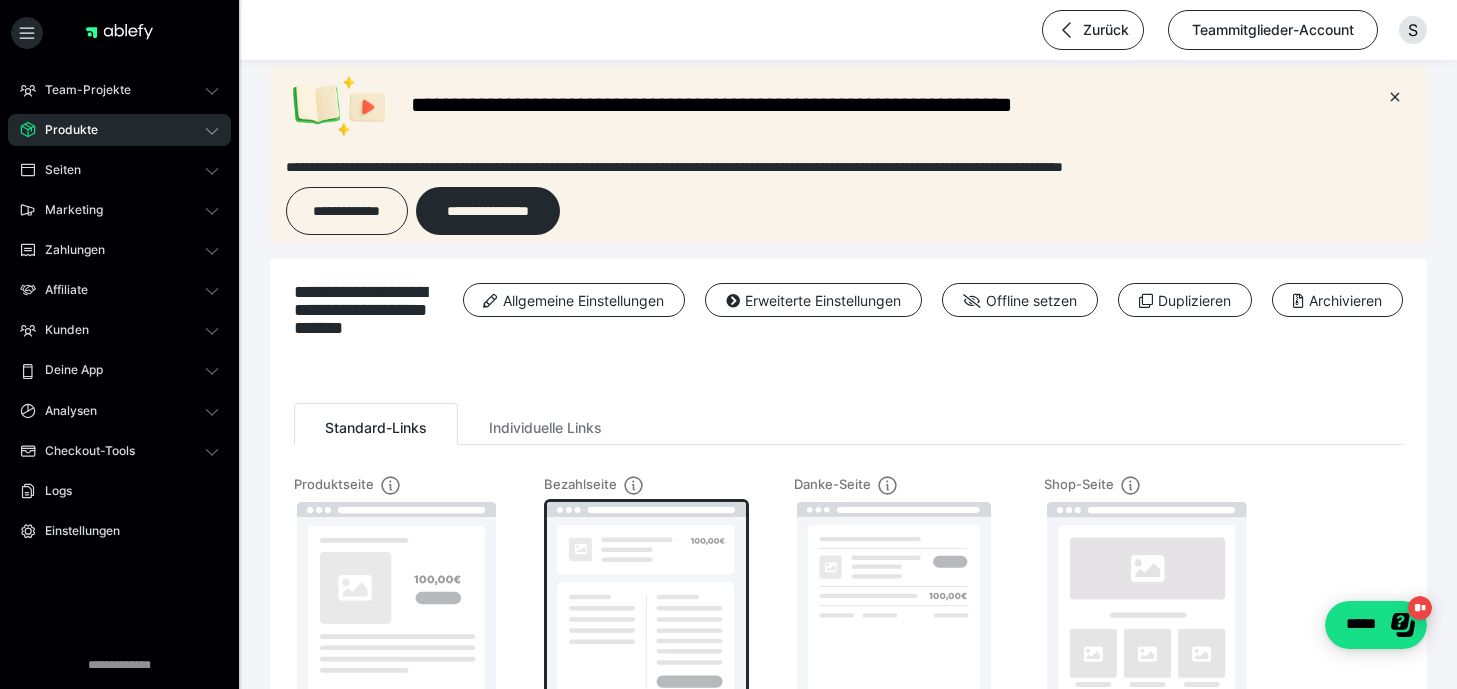 click at bounding box center (646, 605) 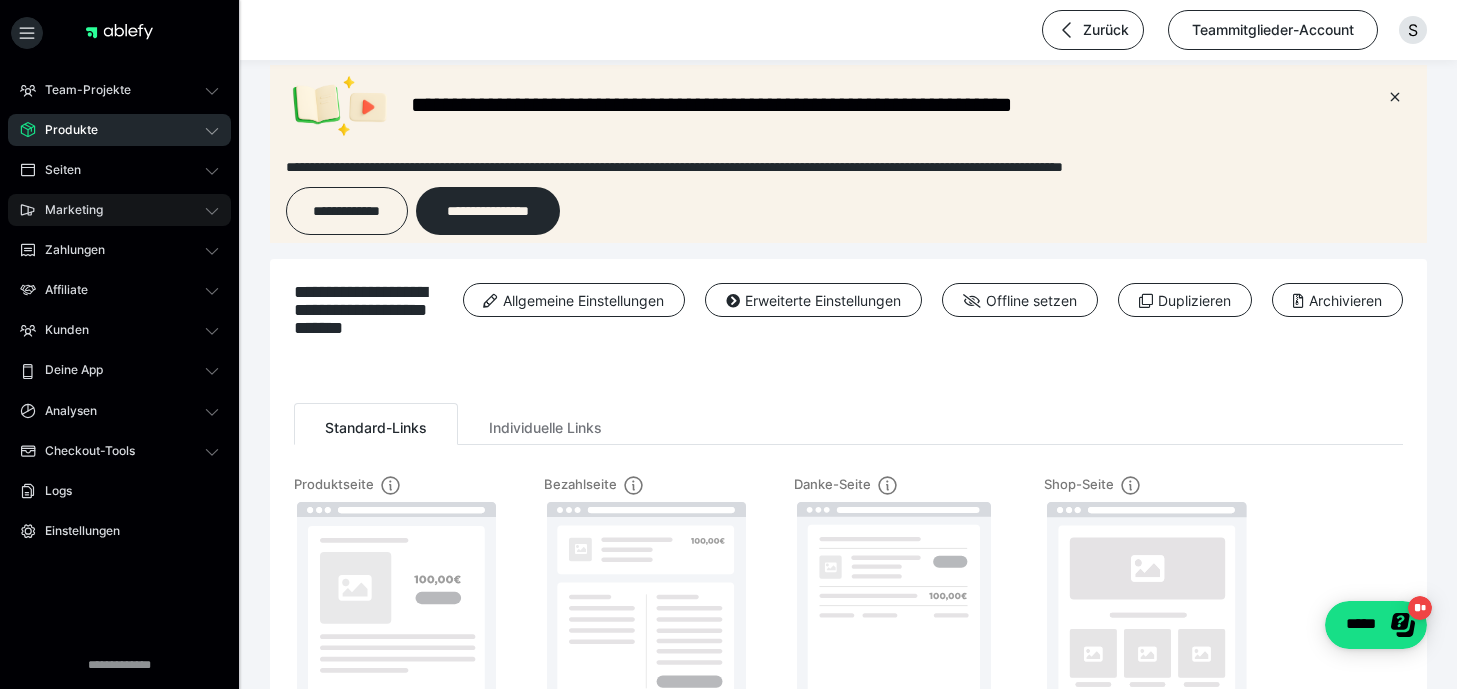 click 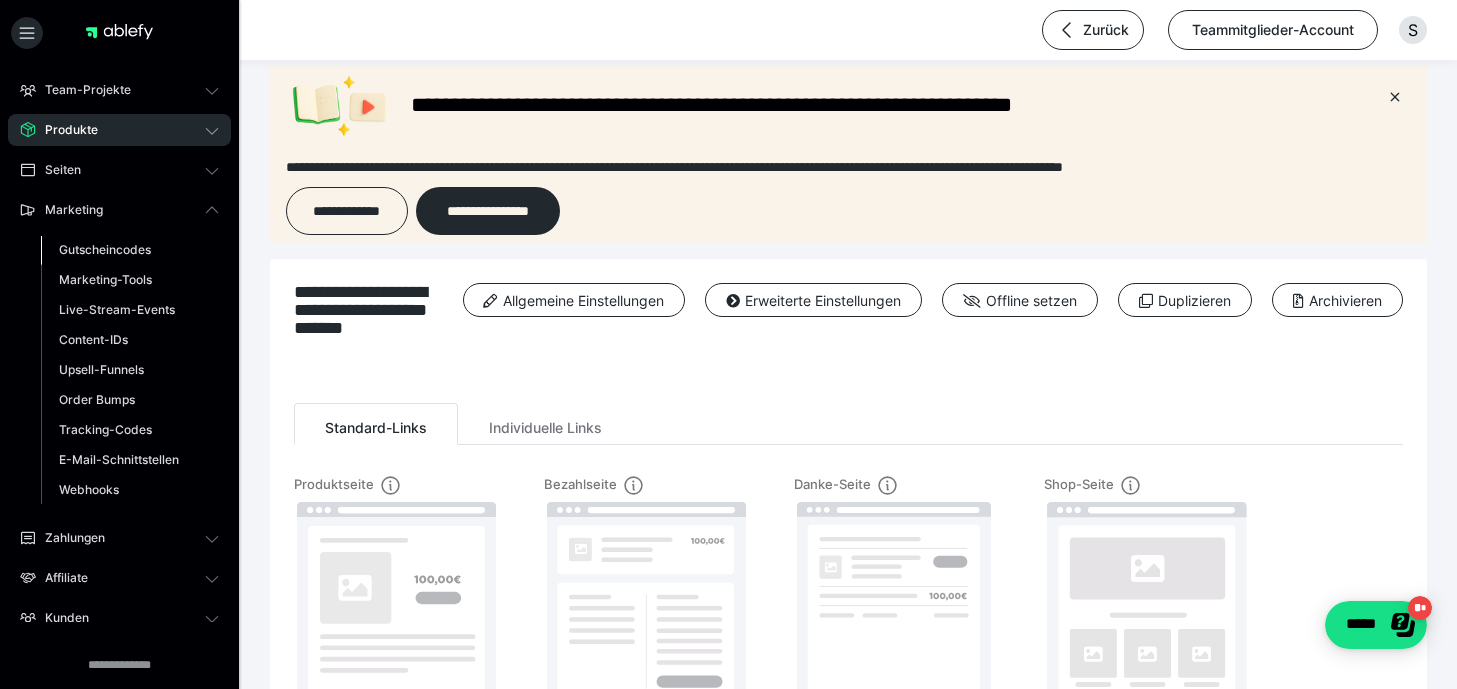 click on "Gutscheincodes" at bounding box center [130, 250] 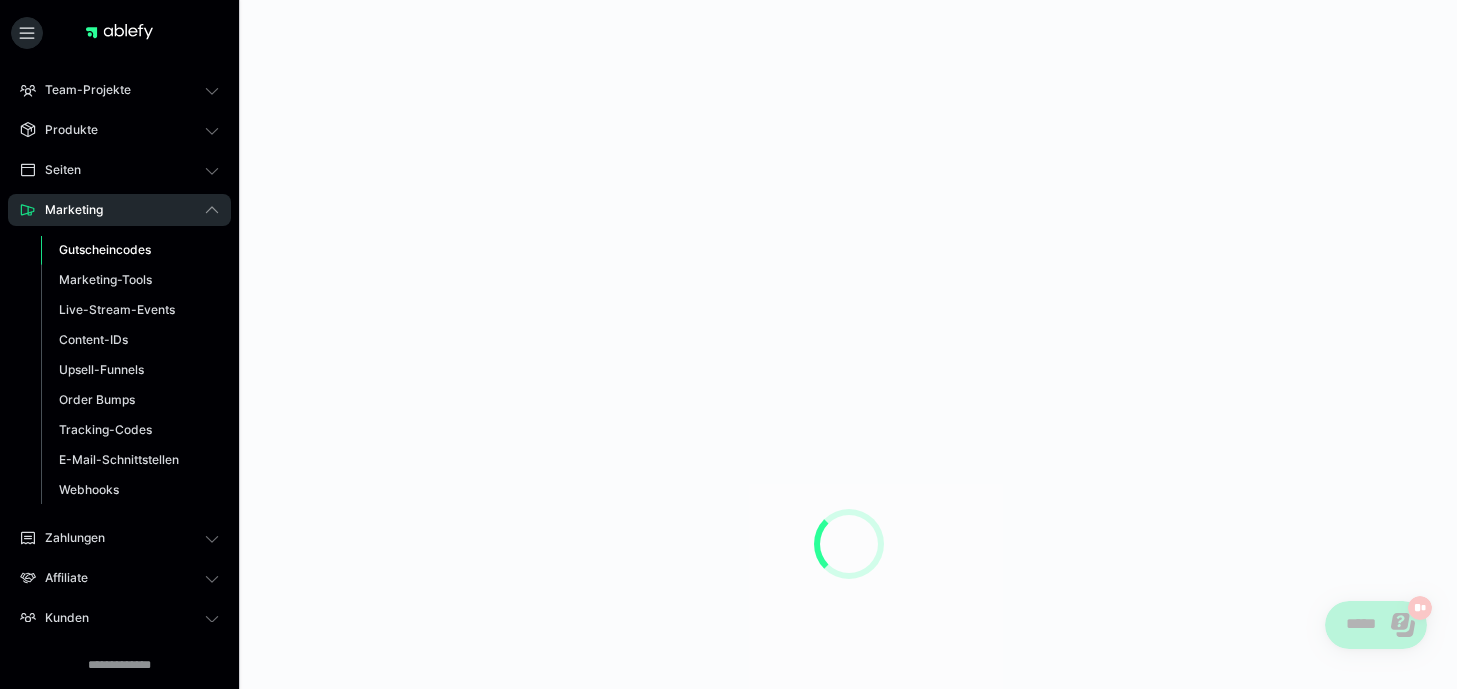 scroll, scrollTop: 0, scrollLeft: 0, axis: both 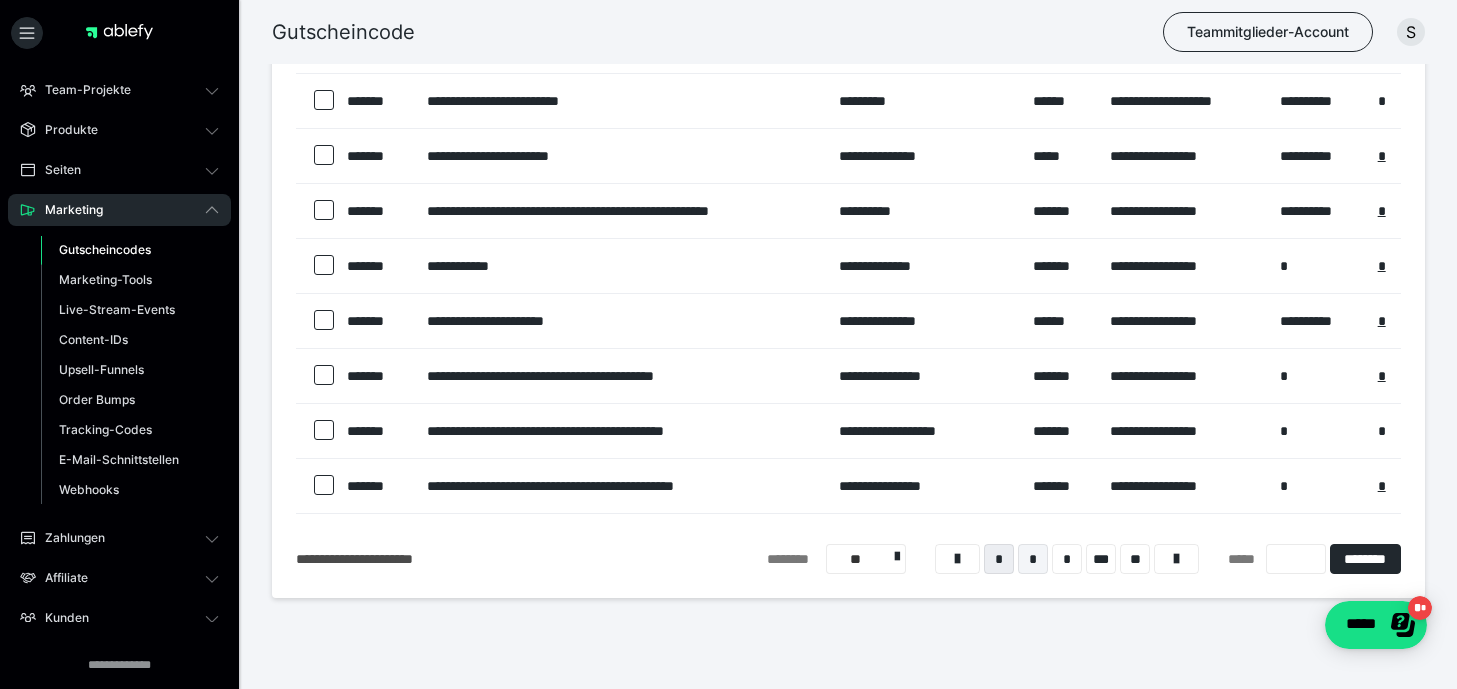 click on "*" at bounding box center (1033, 559) 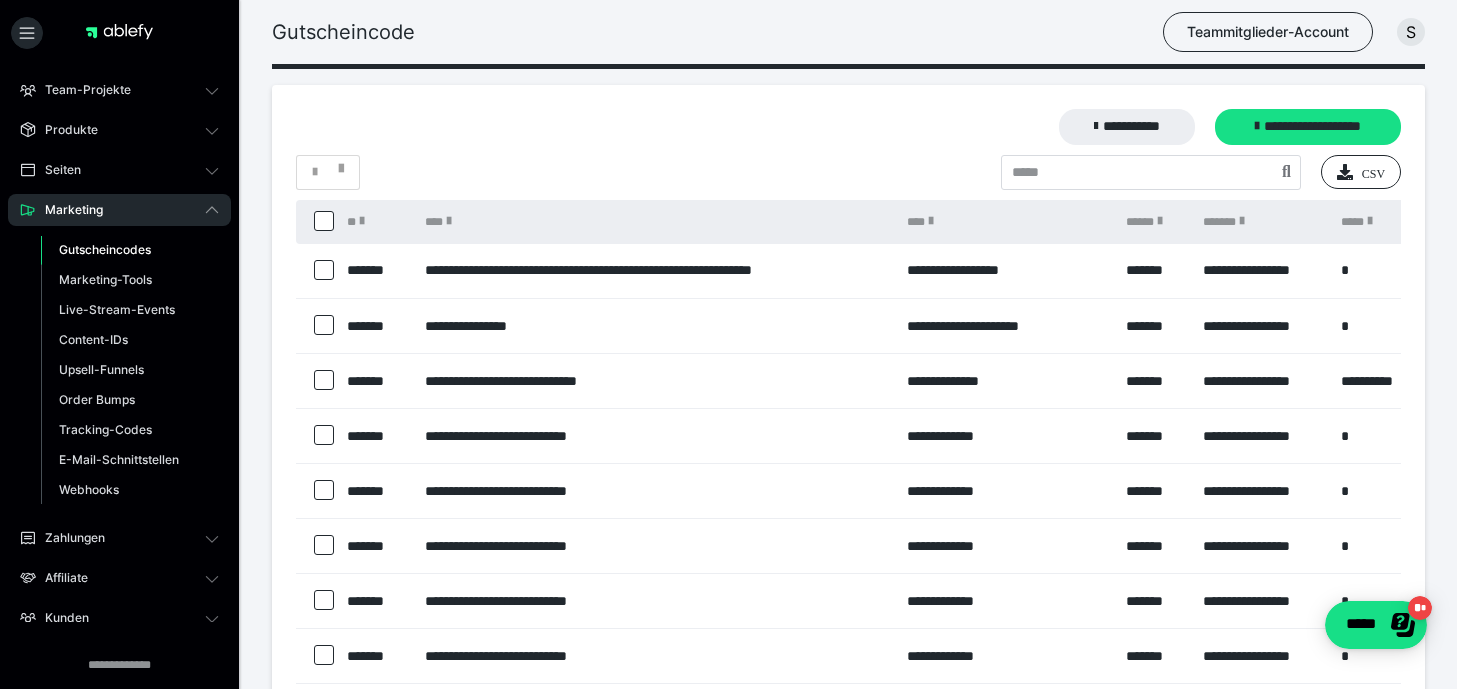 scroll, scrollTop: 0, scrollLeft: 0, axis: both 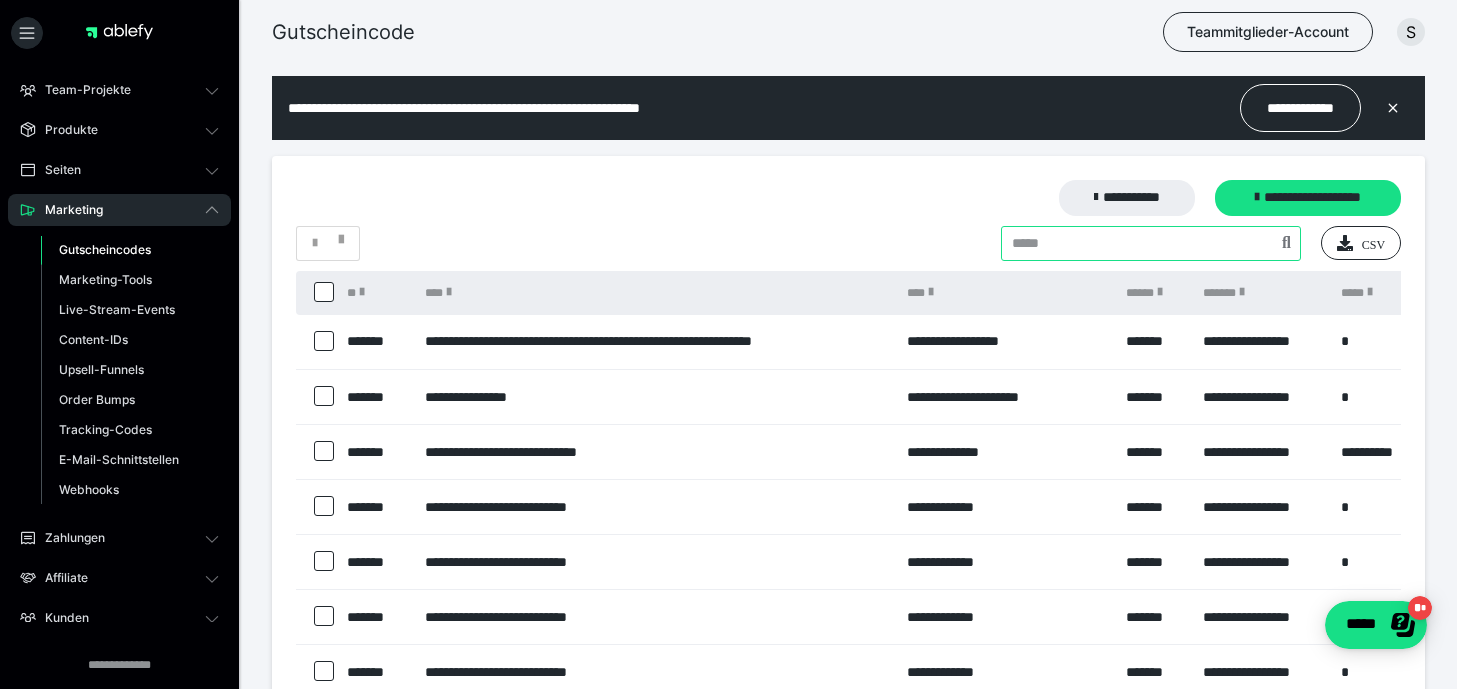 click at bounding box center (1151, 243) 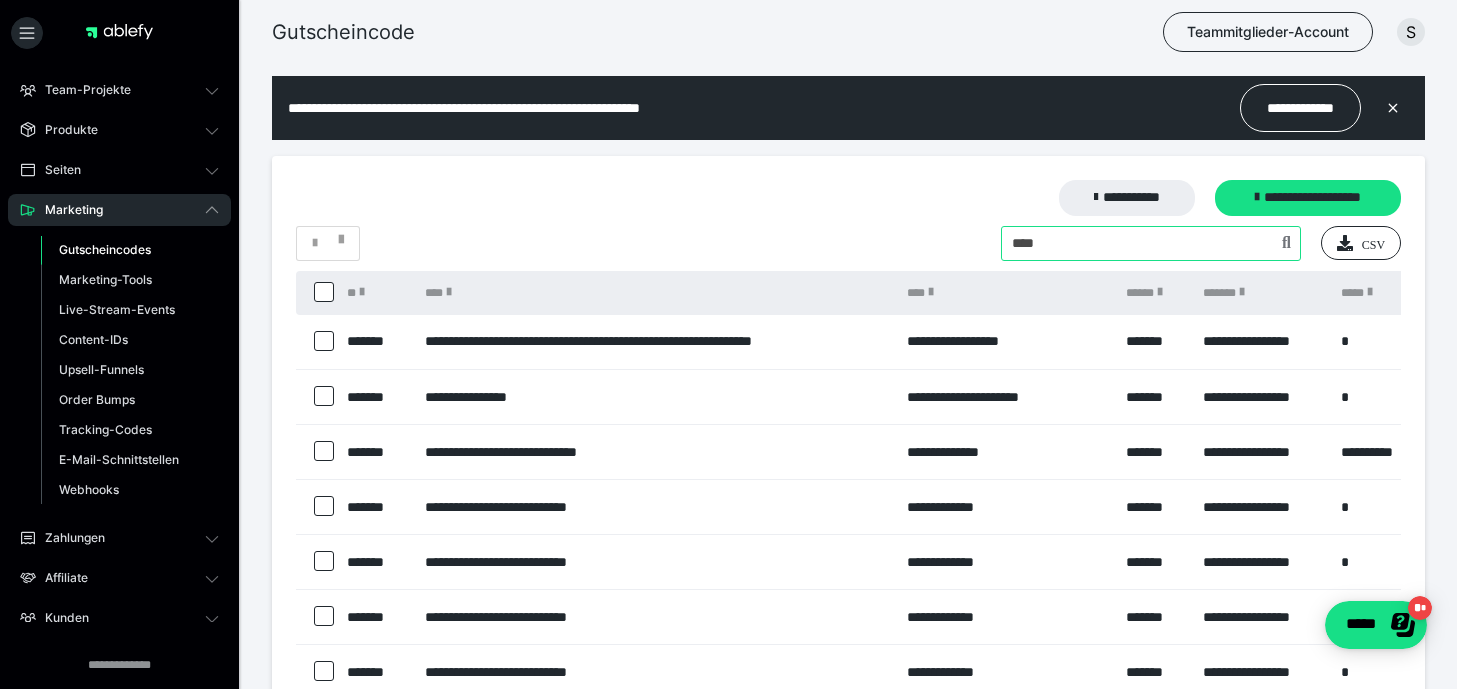 type on "****" 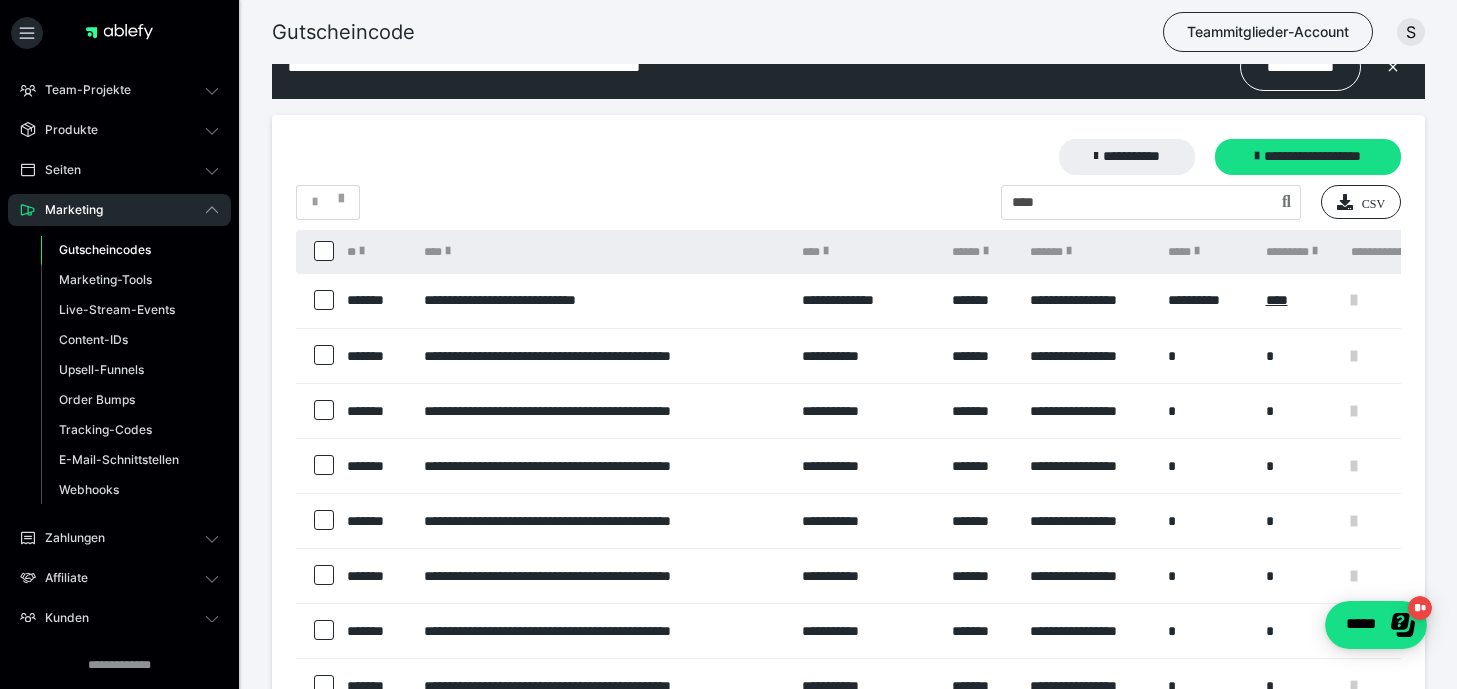 scroll, scrollTop: 43, scrollLeft: 0, axis: vertical 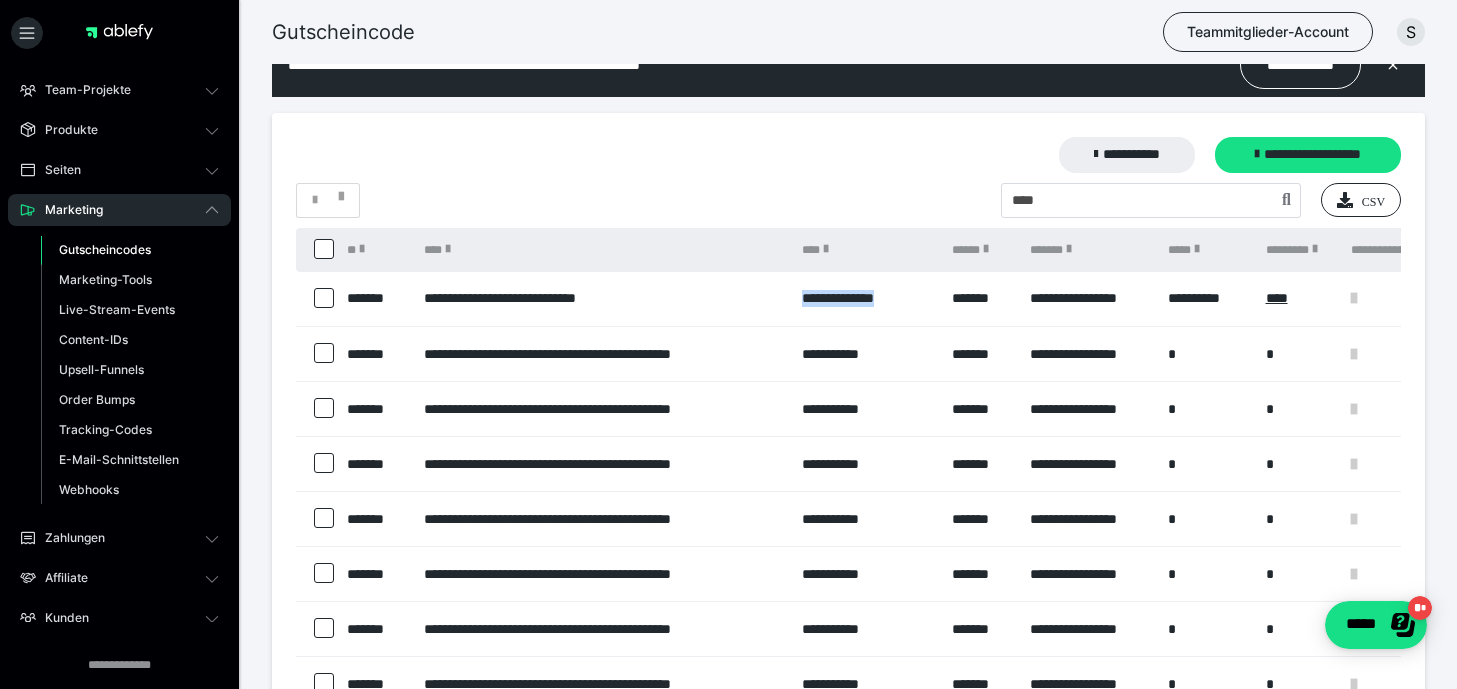 drag, startPoint x: 805, startPoint y: 302, endPoint x: 933, endPoint y: 306, distance: 128.06248 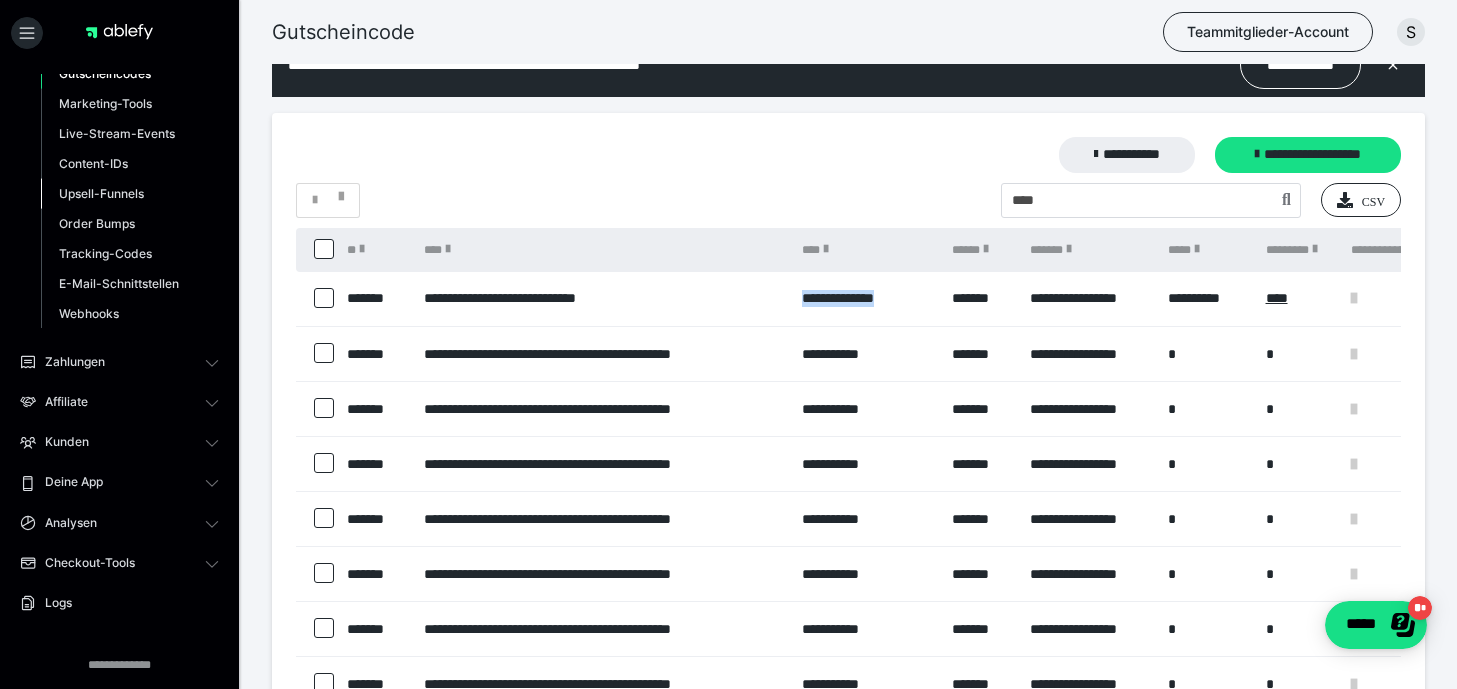 scroll, scrollTop: 180, scrollLeft: 0, axis: vertical 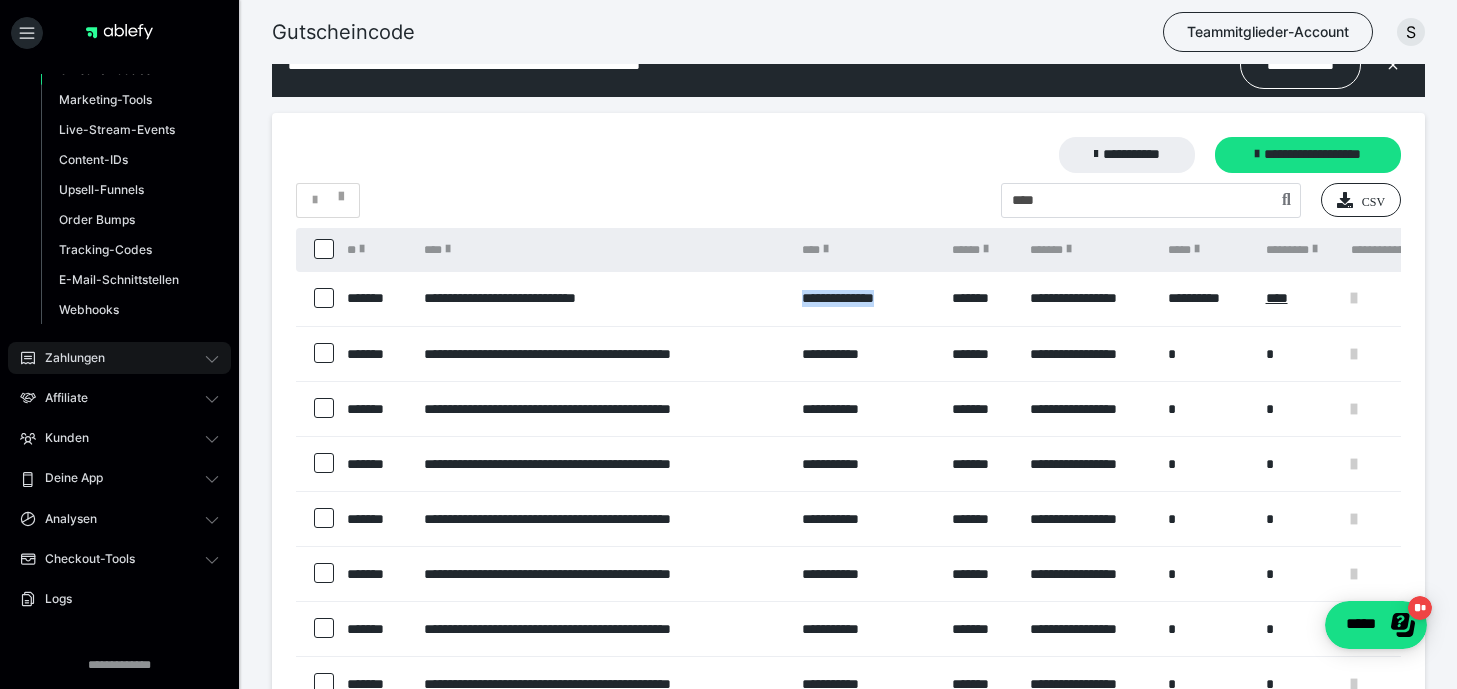 click on "Zahlungen" at bounding box center (119, 358) 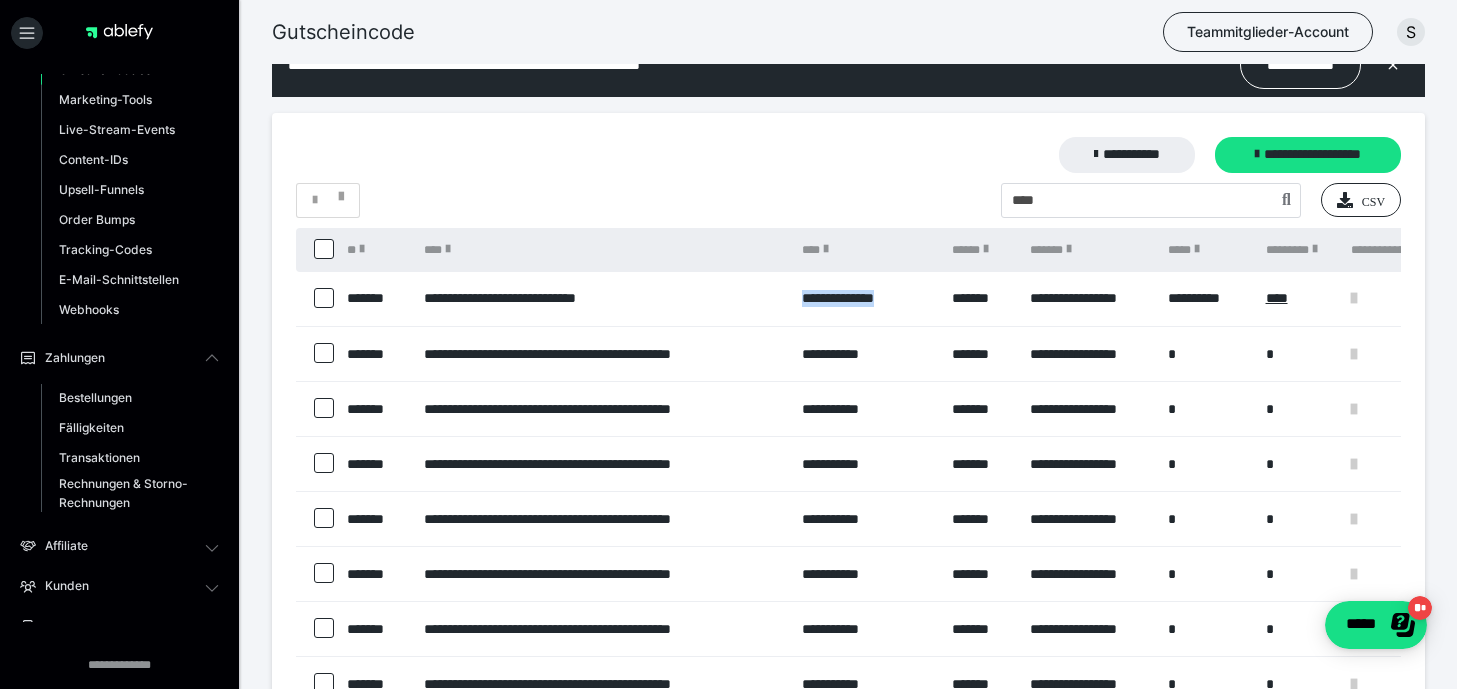 scroll, scrollTop: 120, scrollLeft: 0, axis: vertical 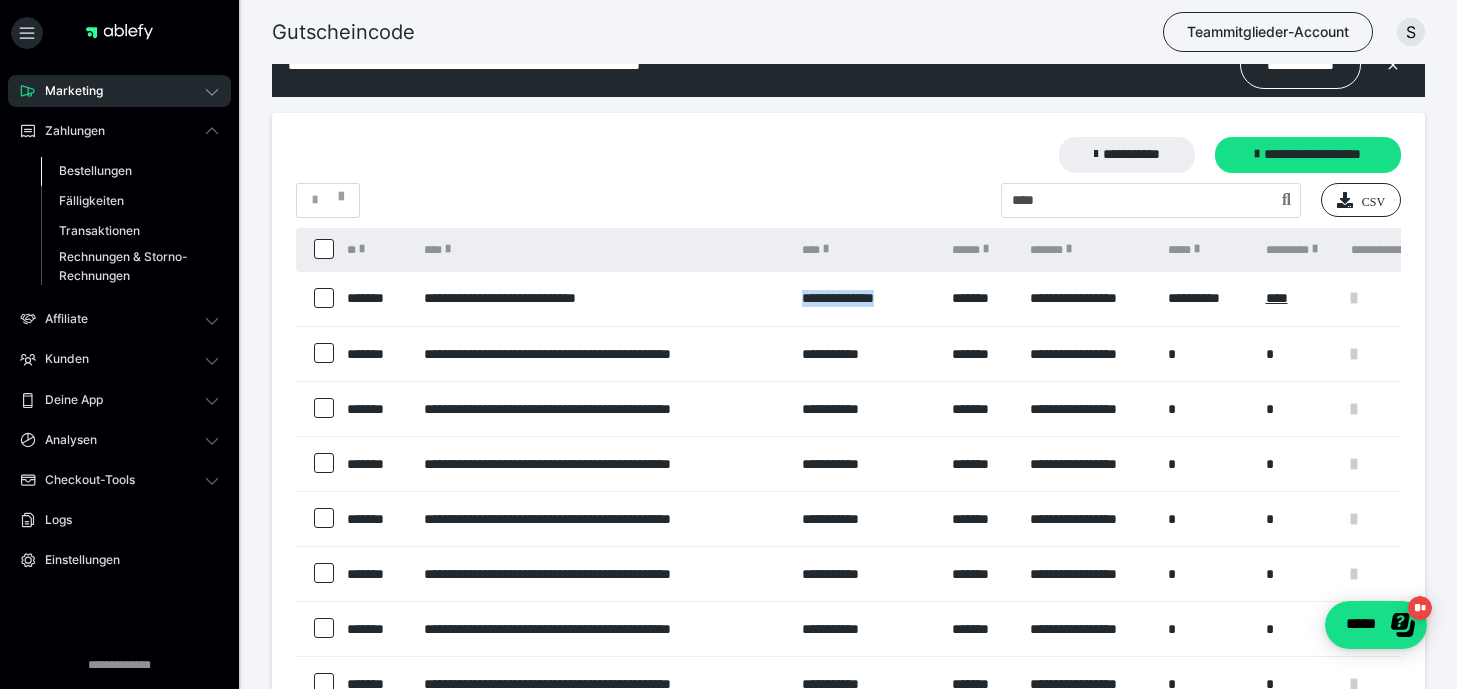 click on "Bestellungen" at bounding box center (95, 170) 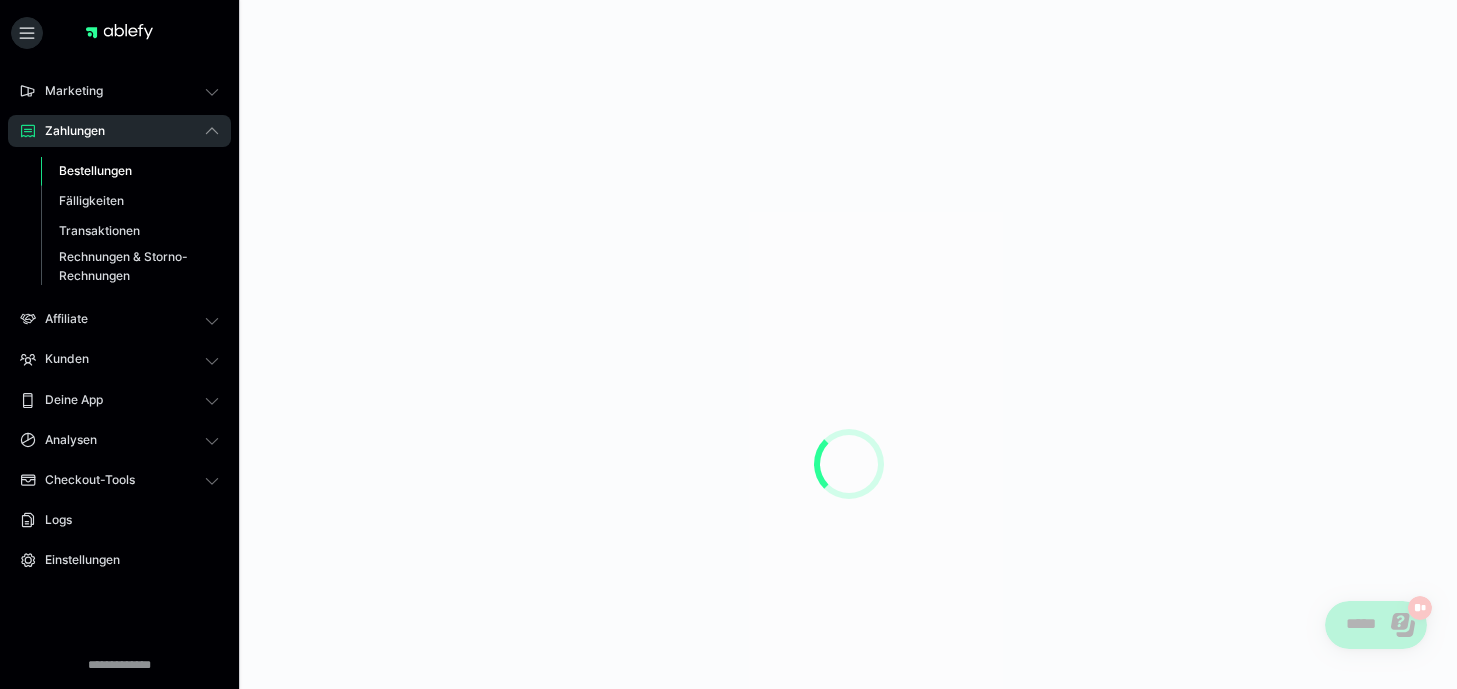 scroll, scrollTop: 0, scrollLeft: 0, axis: both 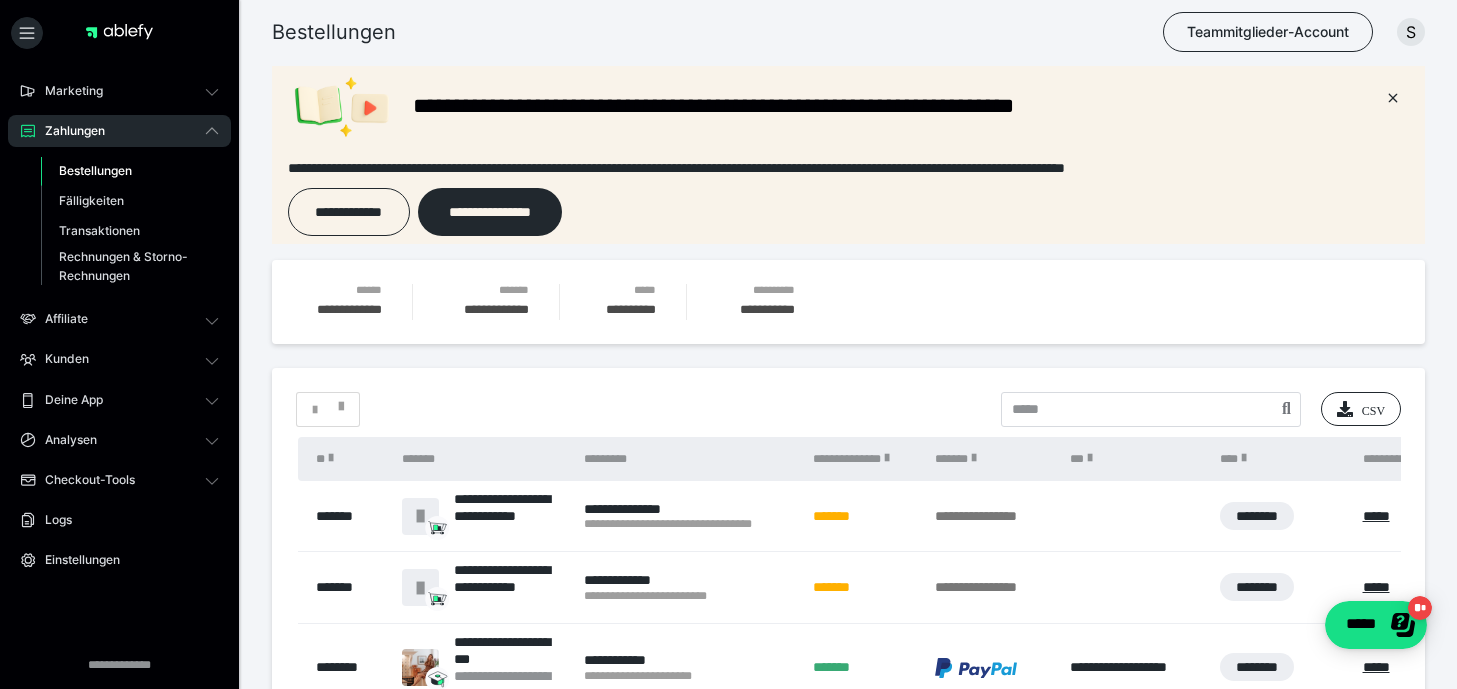 click on "*" at bounding box center [328, 409] 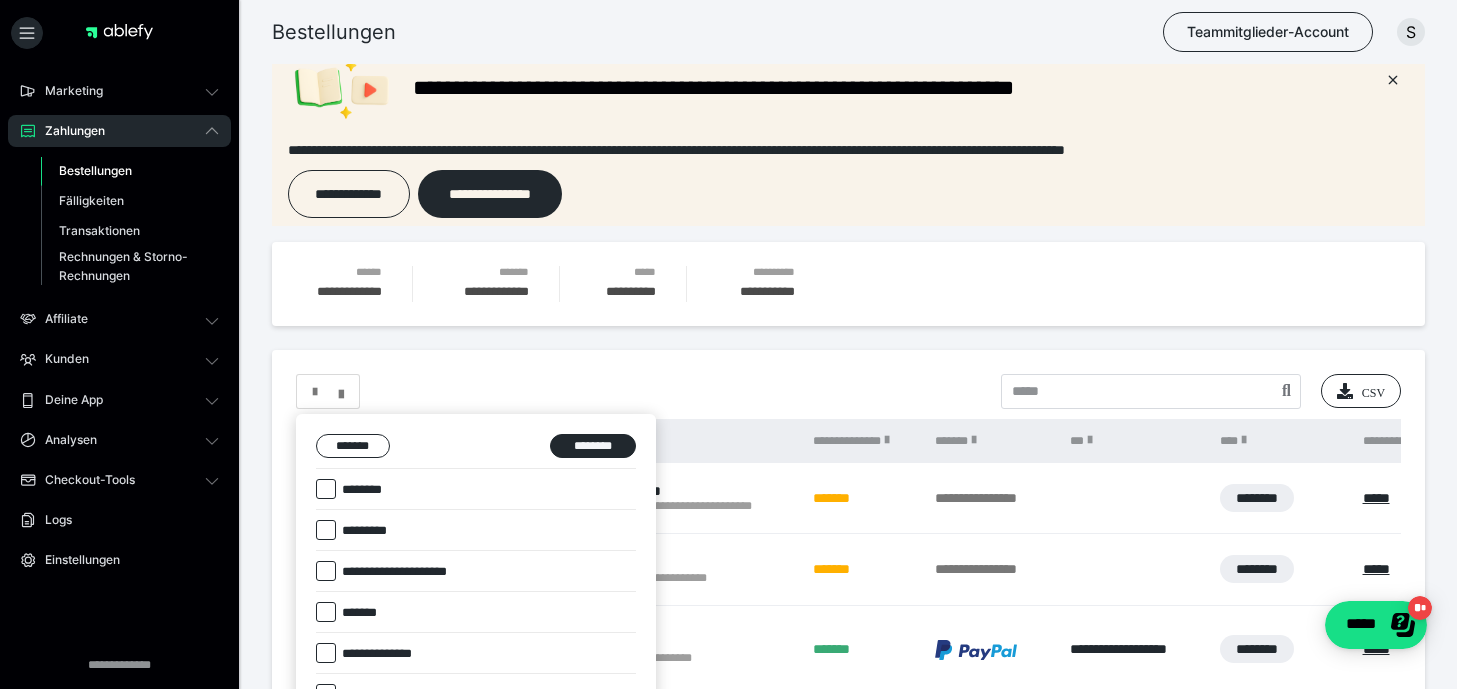scroll, scrollTop: 32, scrollLeft: 0, axis: vertical 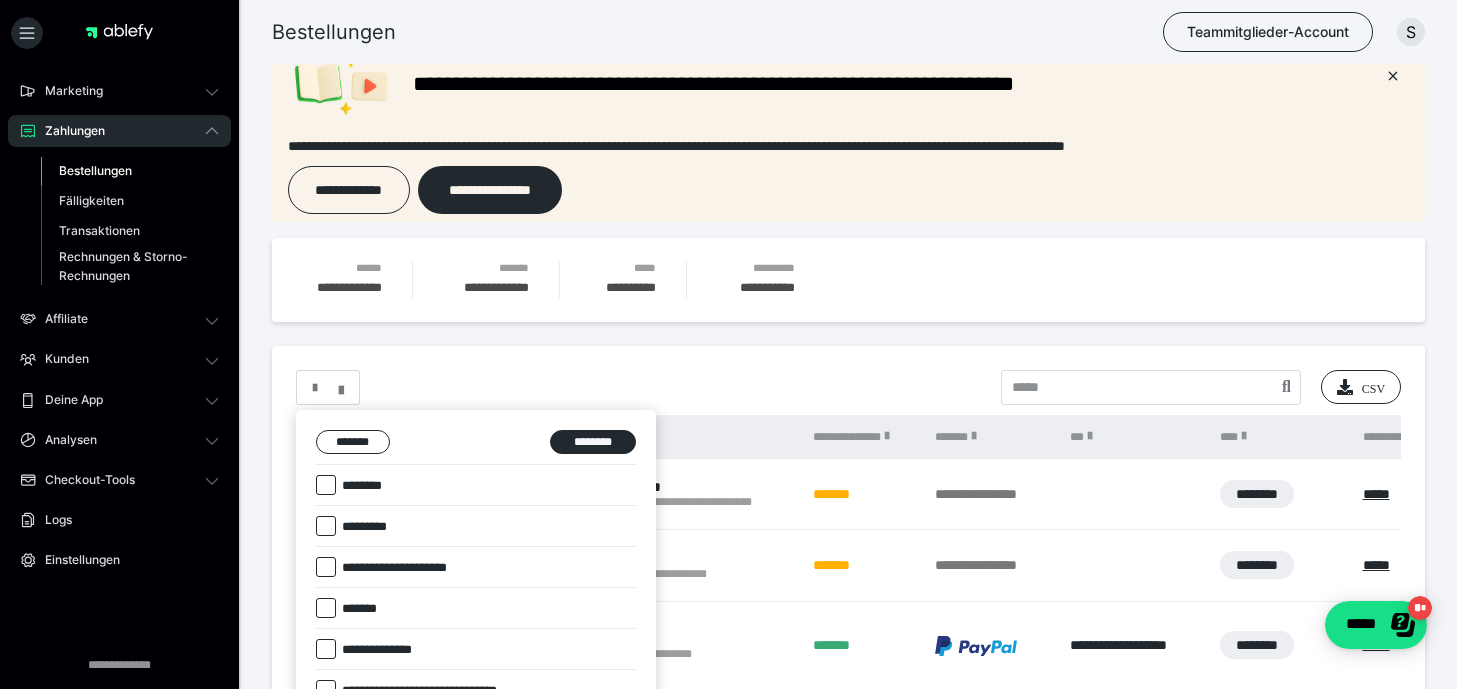 click on "********" at bounding box center (364, 486) 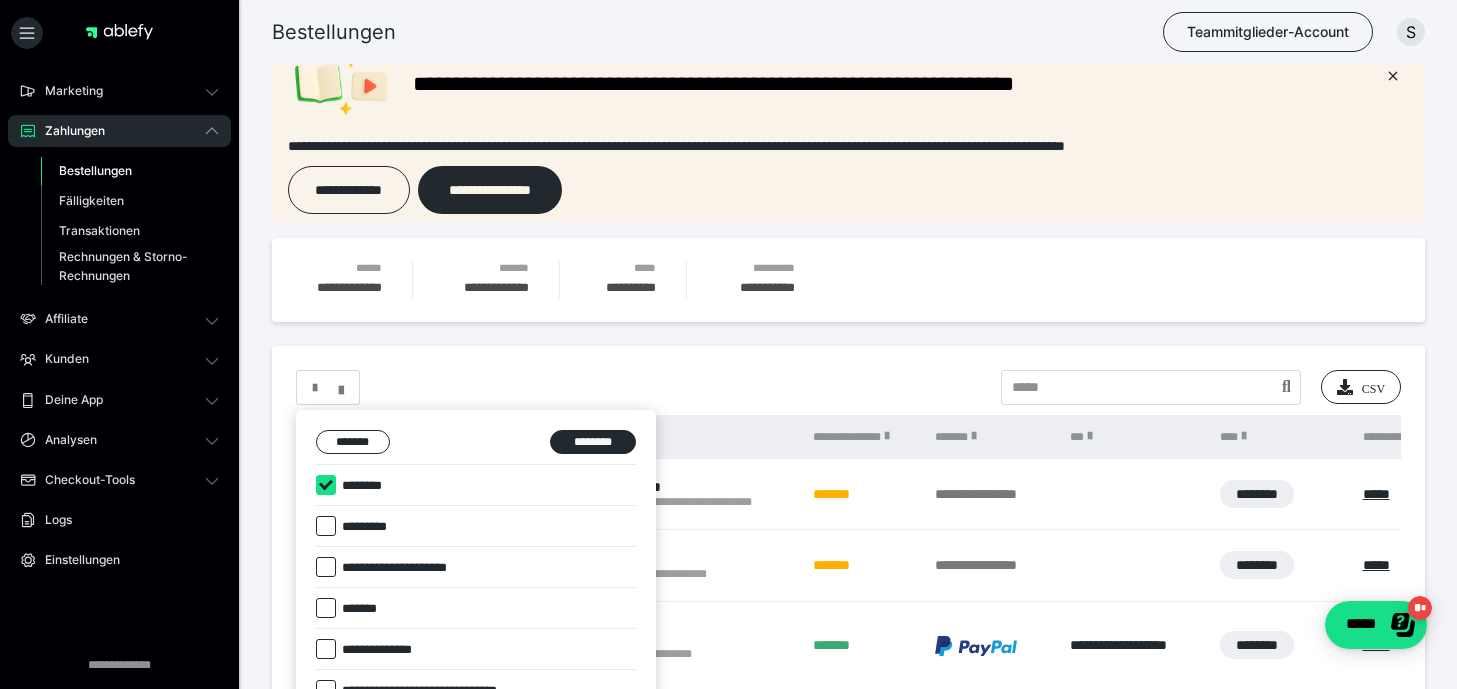 checkbox on "****" 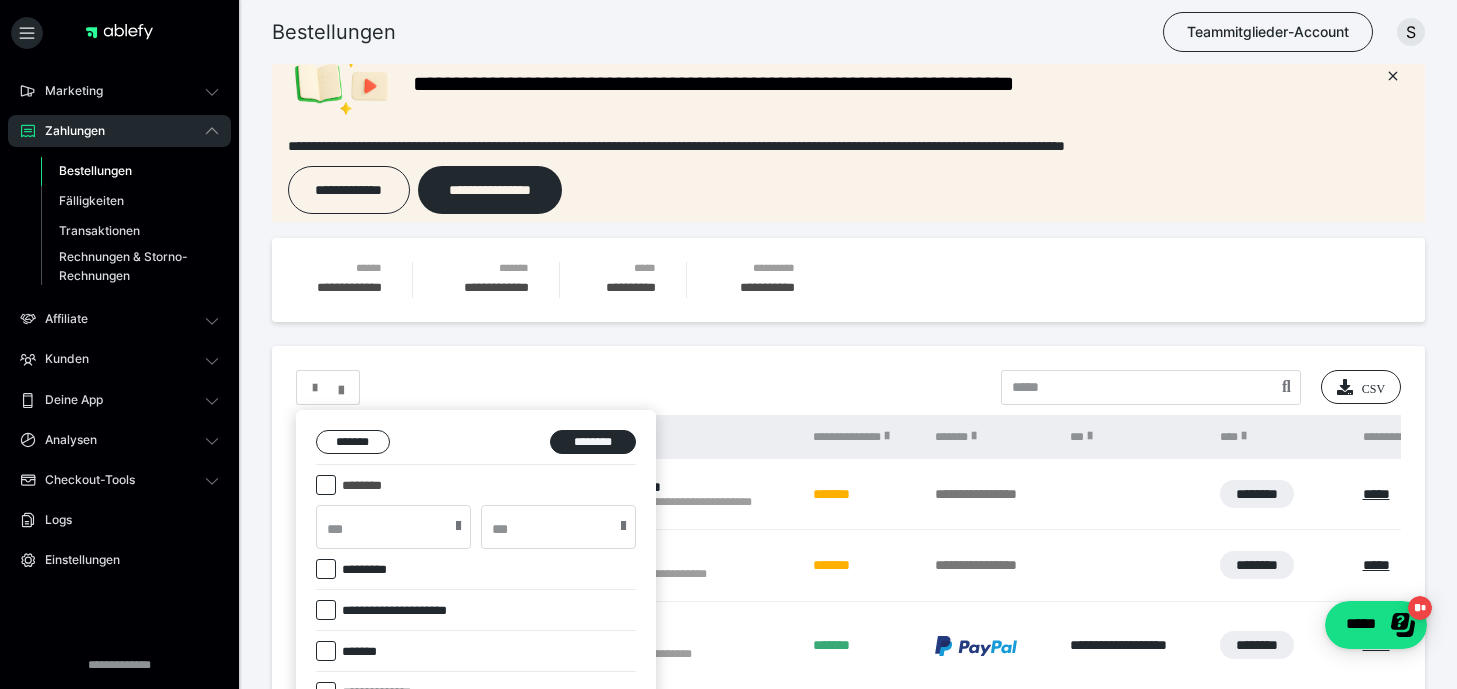 click at bounding box center [458, 526] 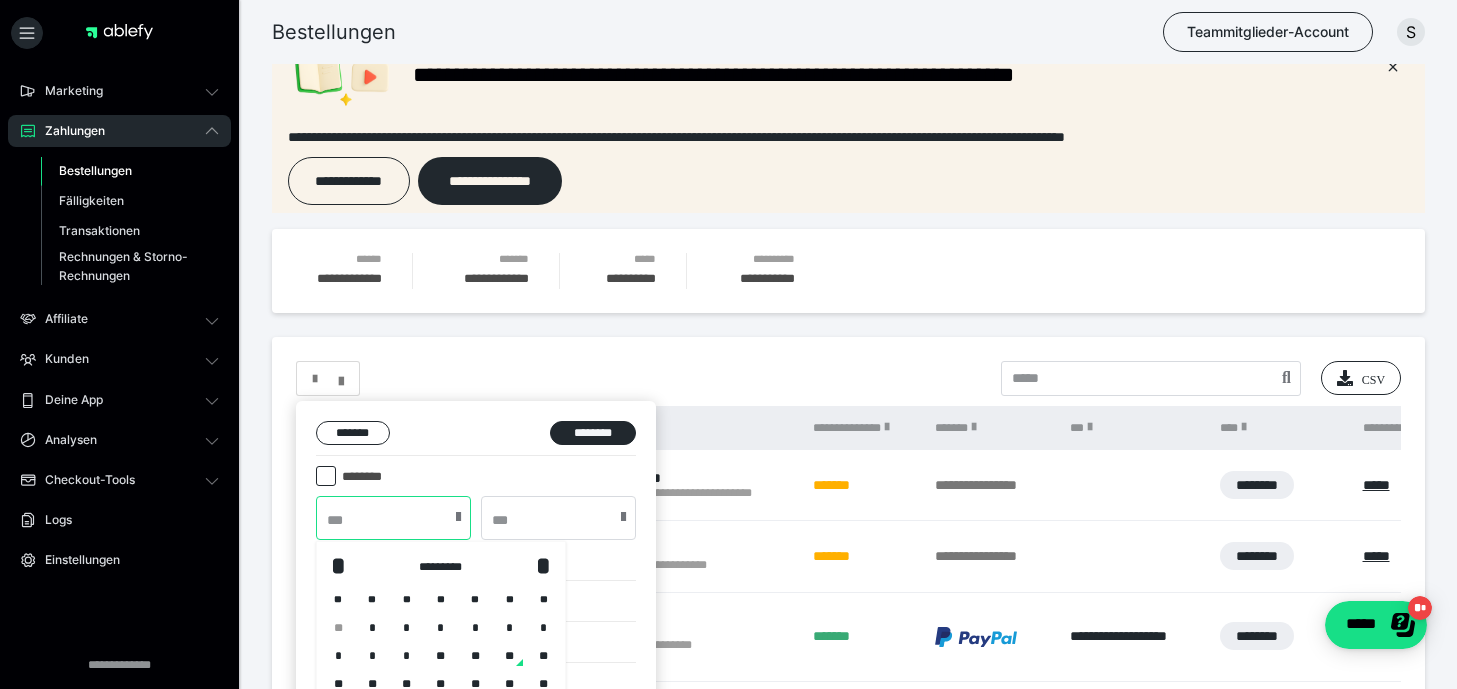 click at bounding box center [393, 518] 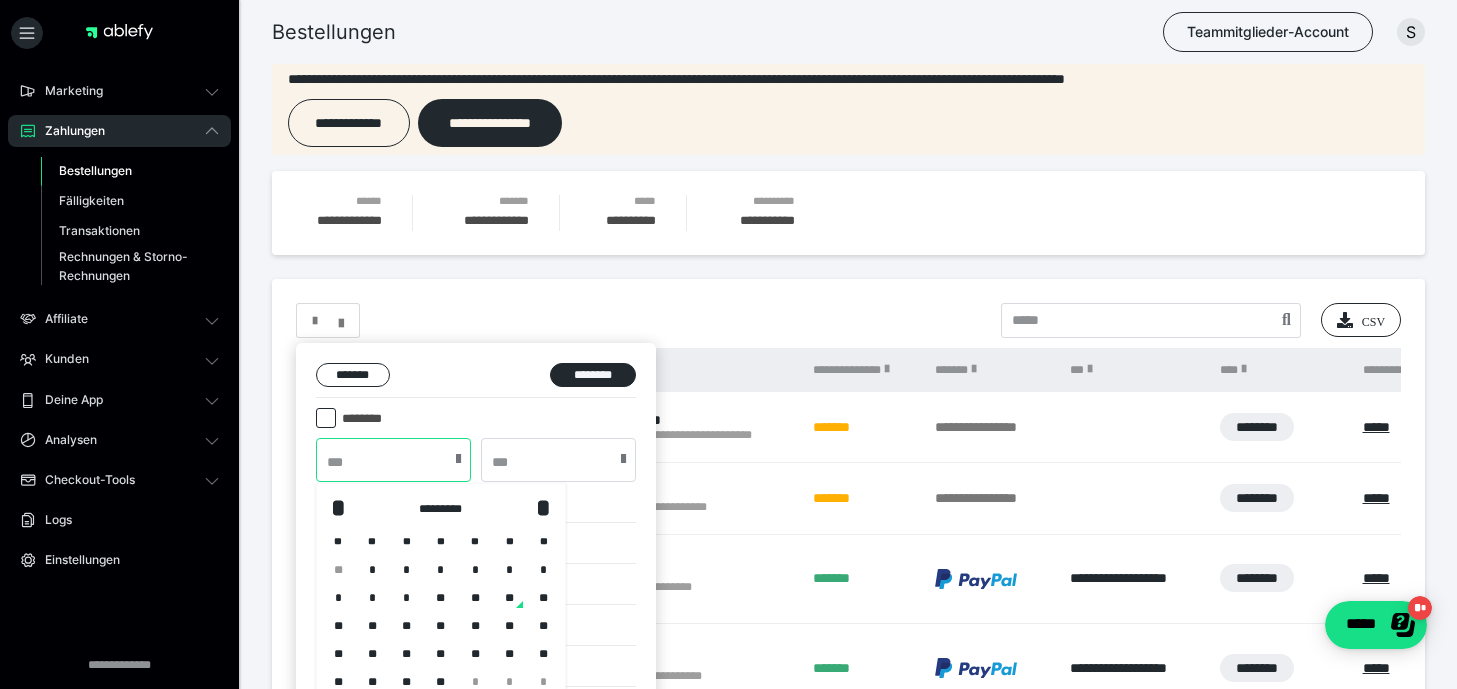 scroll, scrollTop: 100, scrollLeft: 0, axis: vertical 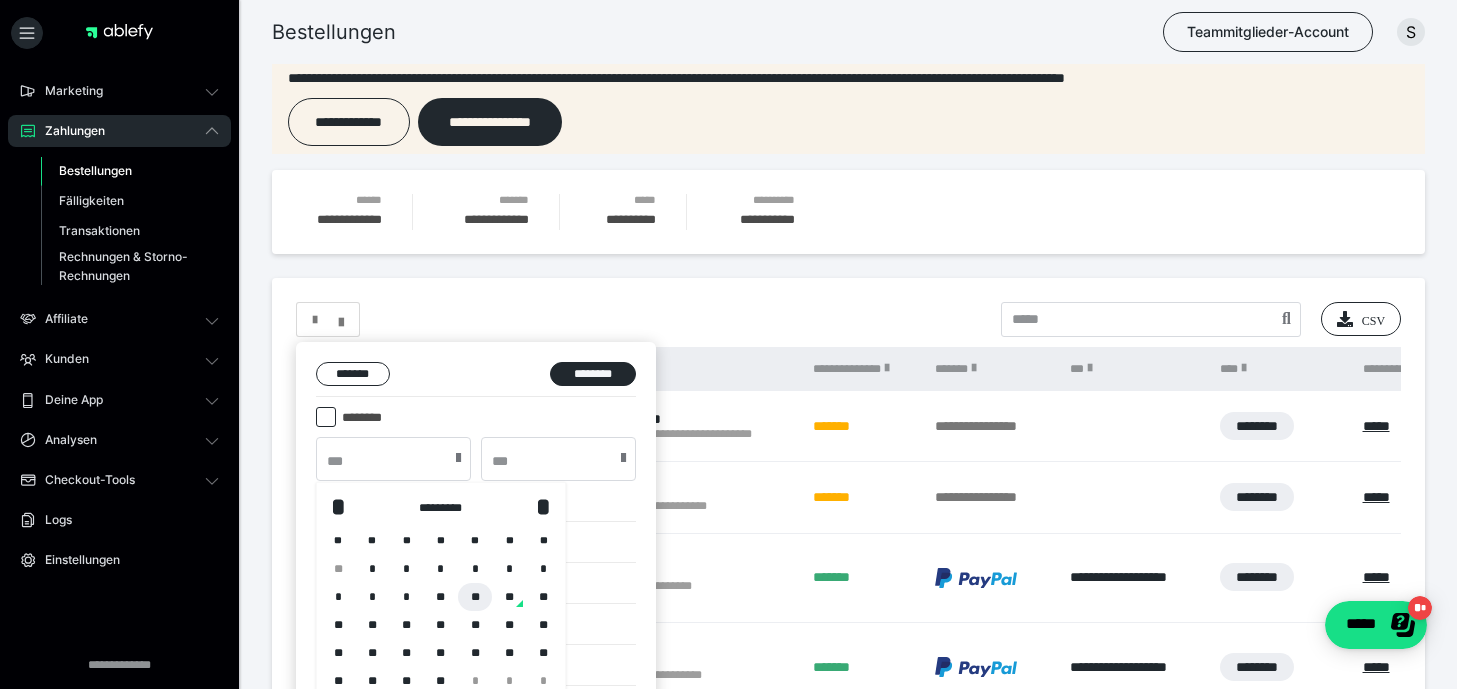 click on "**" at bounding box center [475, 597] 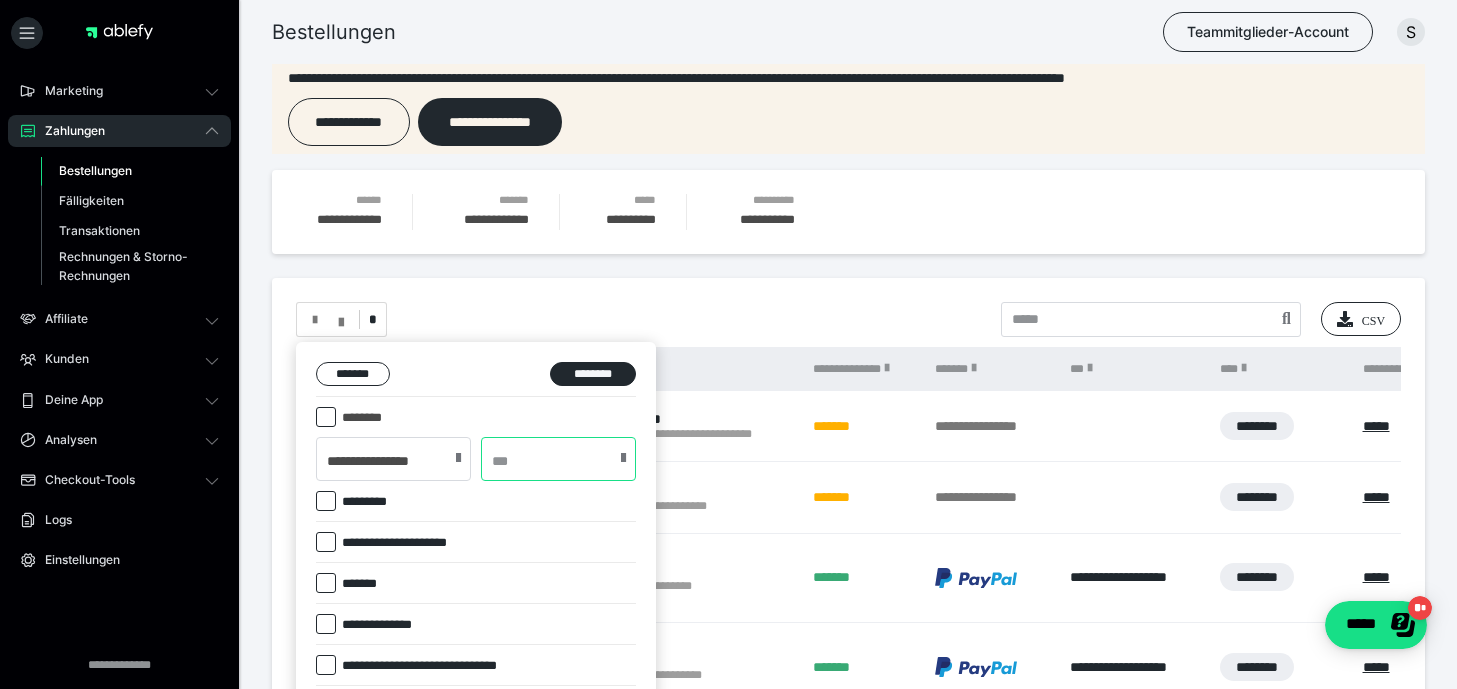 click at bounding box center [558, 459] 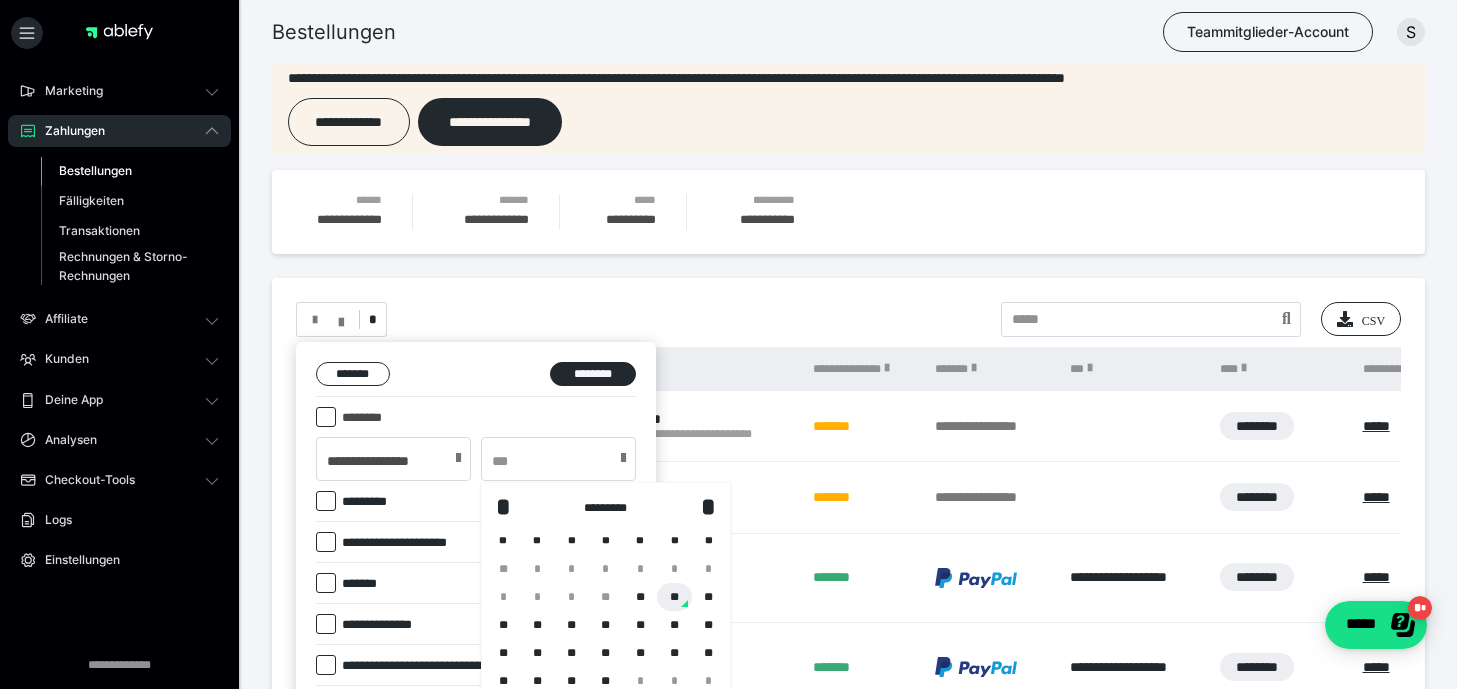 click on "**" at bounding box center (674, 597) 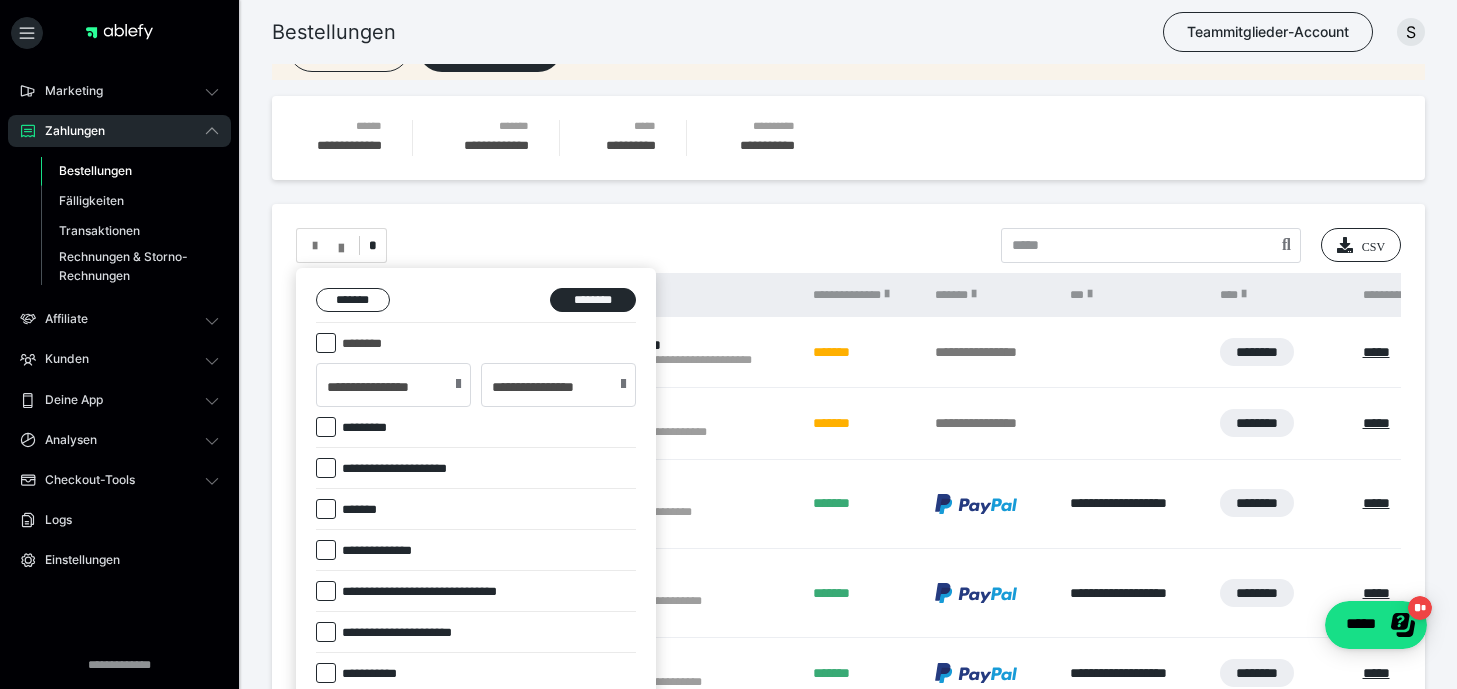 scroll, scrollTop: 177, scrollLeft: 0, axis: vertical 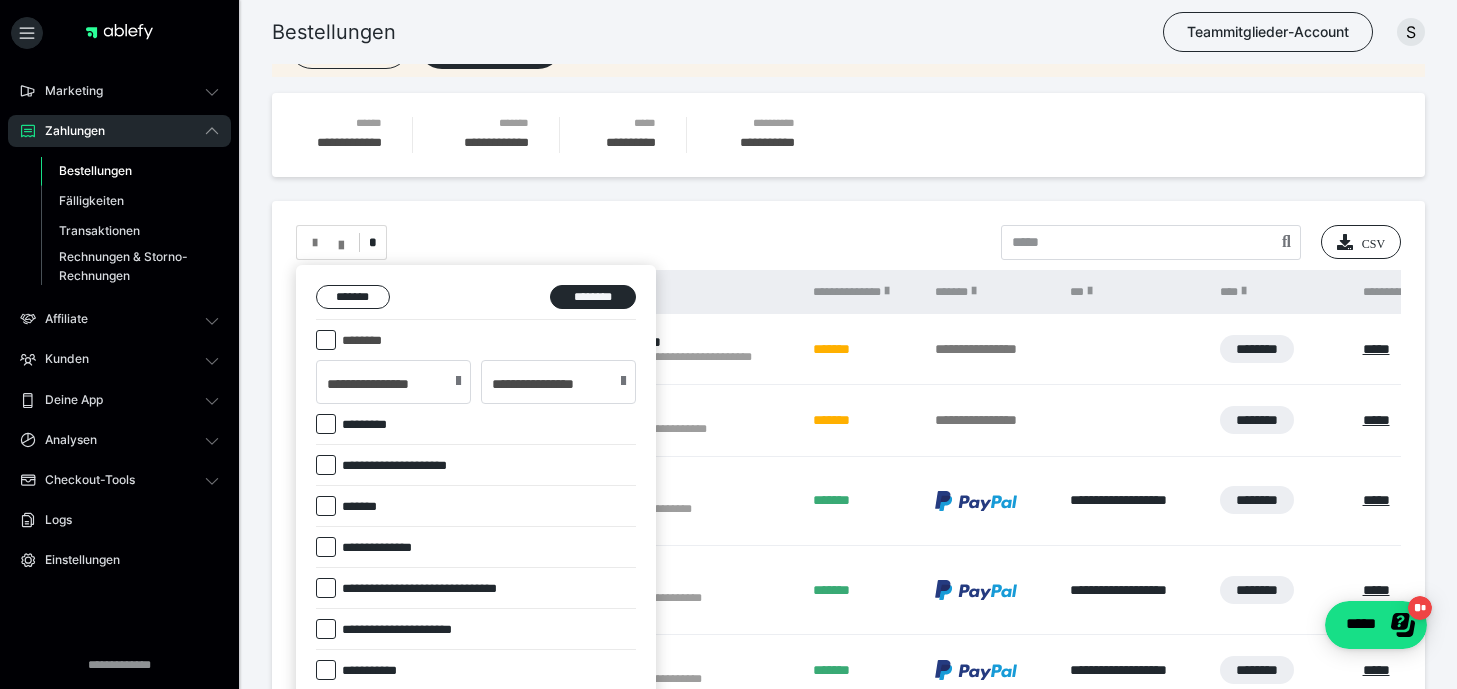 click on "*********" at bounding box center (368, 425) 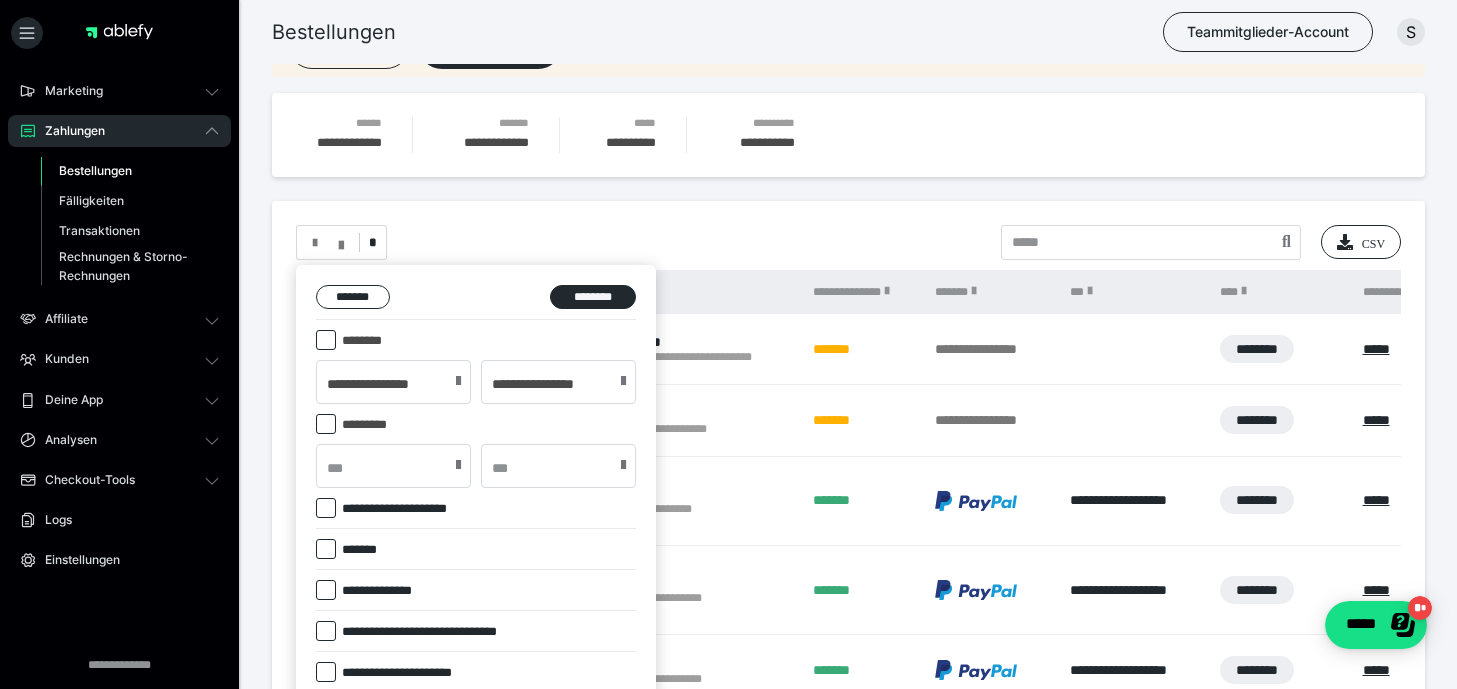click at bounding box center [326, 424] 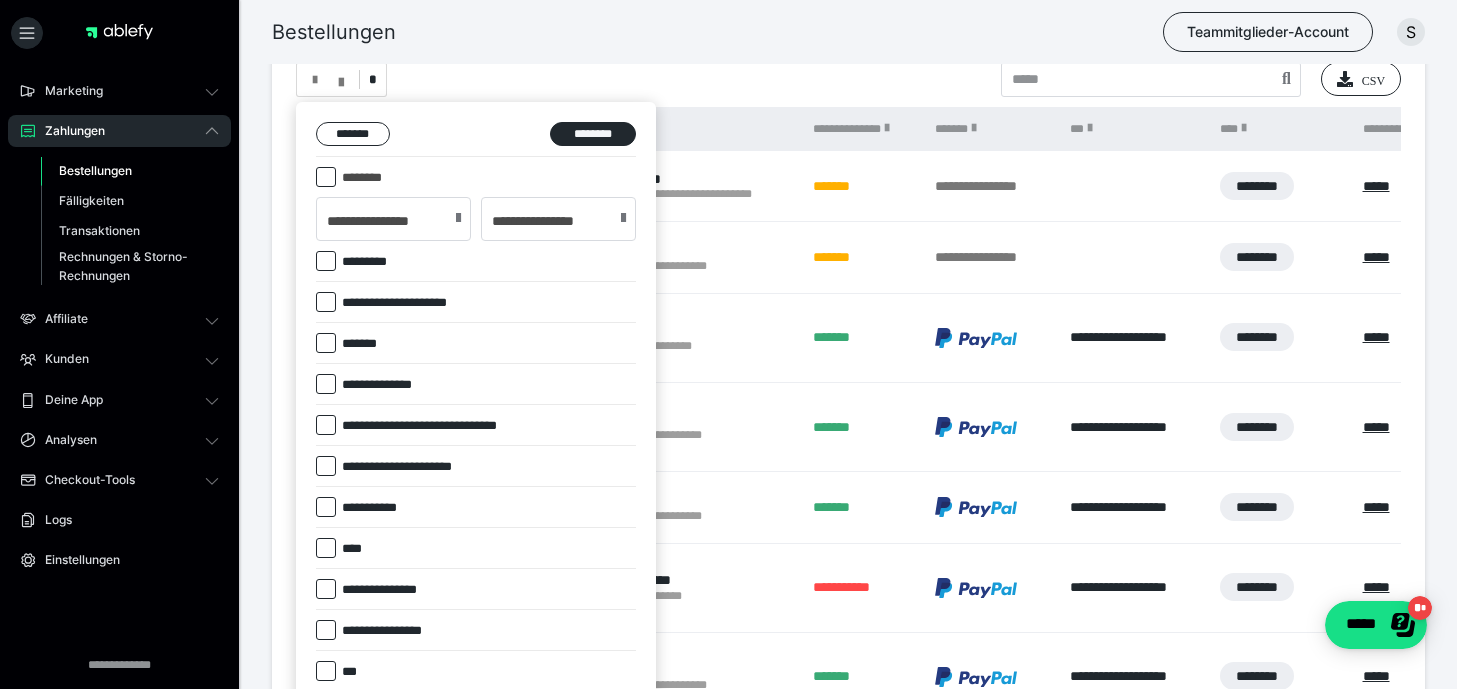 scroll, scrollTop: 365, scrollLeft: 0, axis: vertical 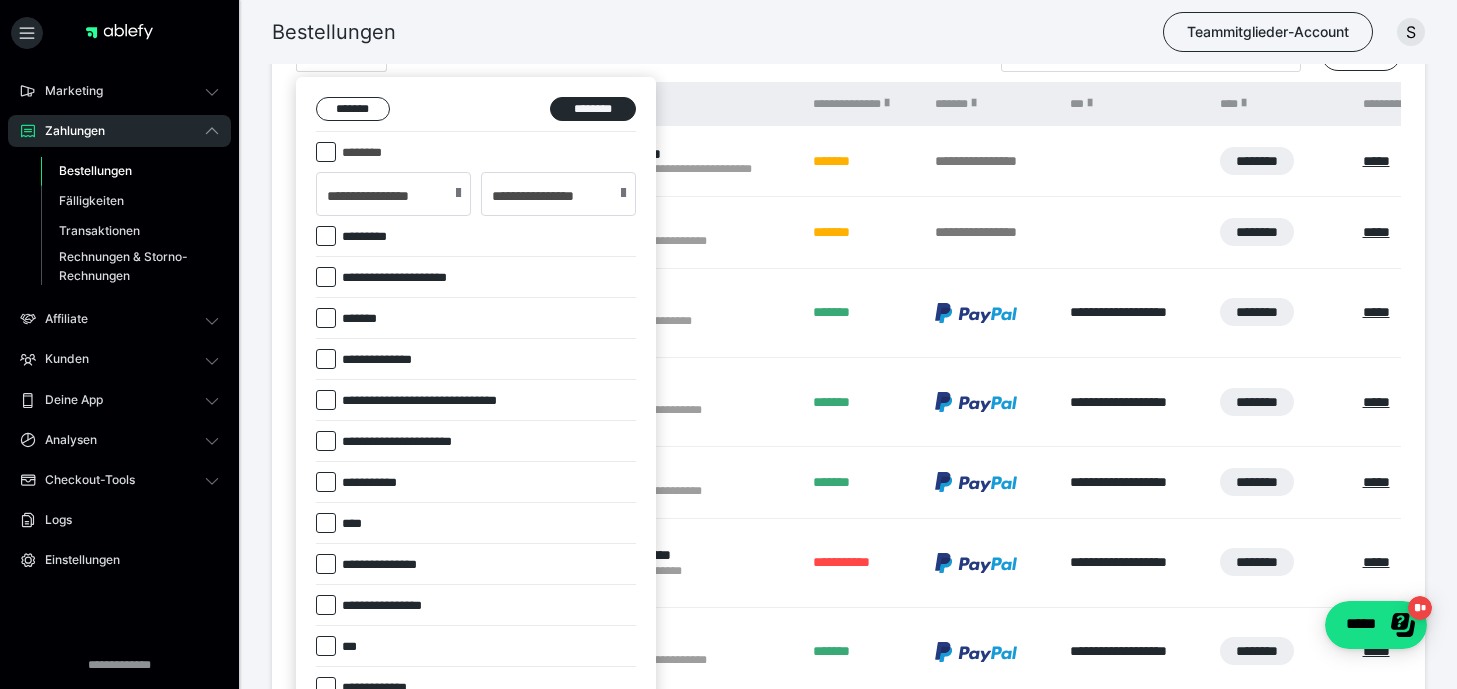 click on "**********" at bounding box center [390, 360] 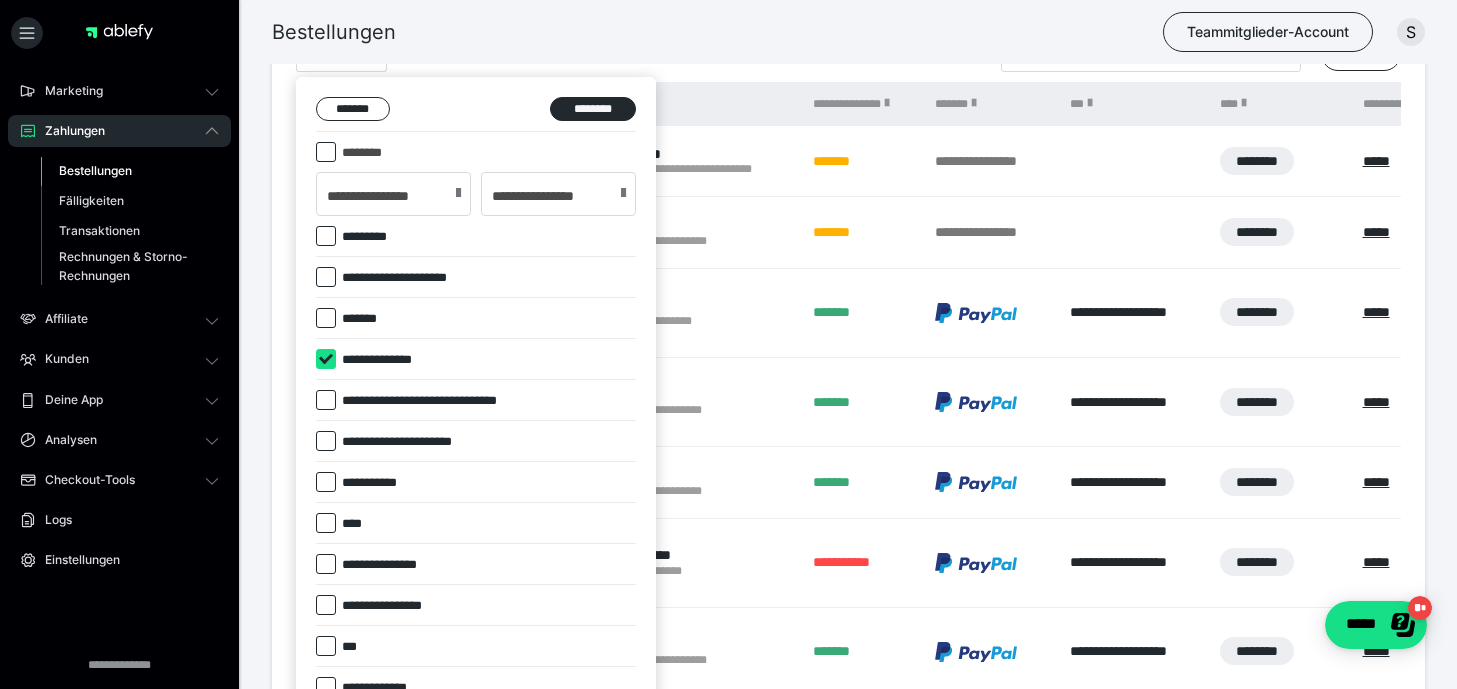 checkbox on "****" 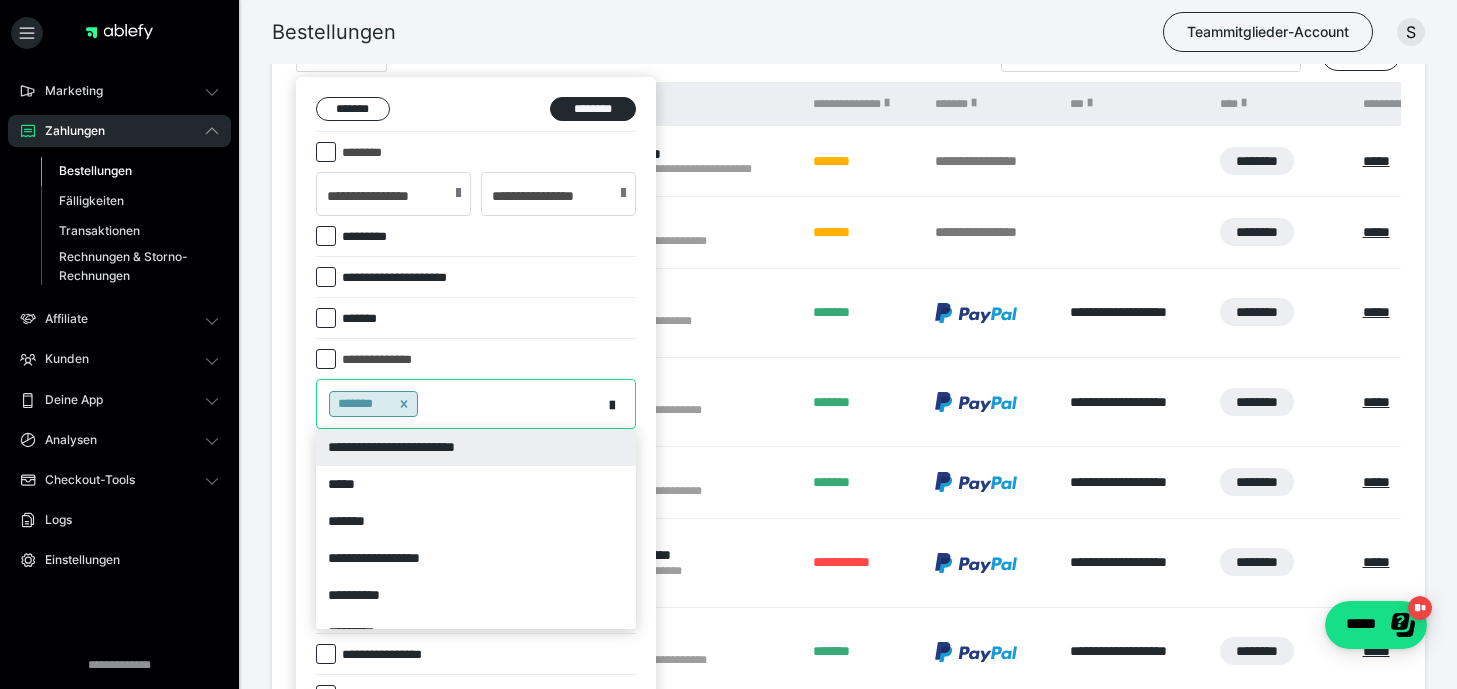 click on "*******" at bounding box center [459, 404] 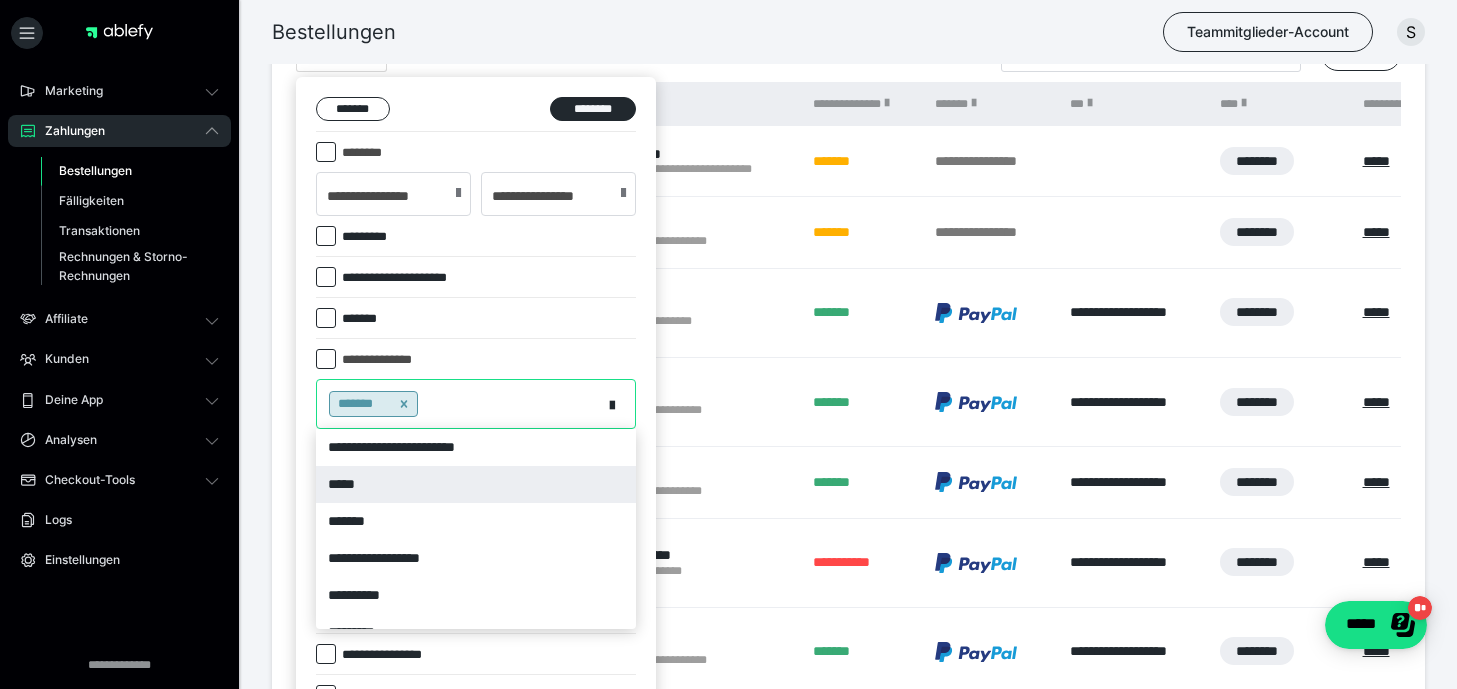 click on "*****" at bounding box center (476, 484) 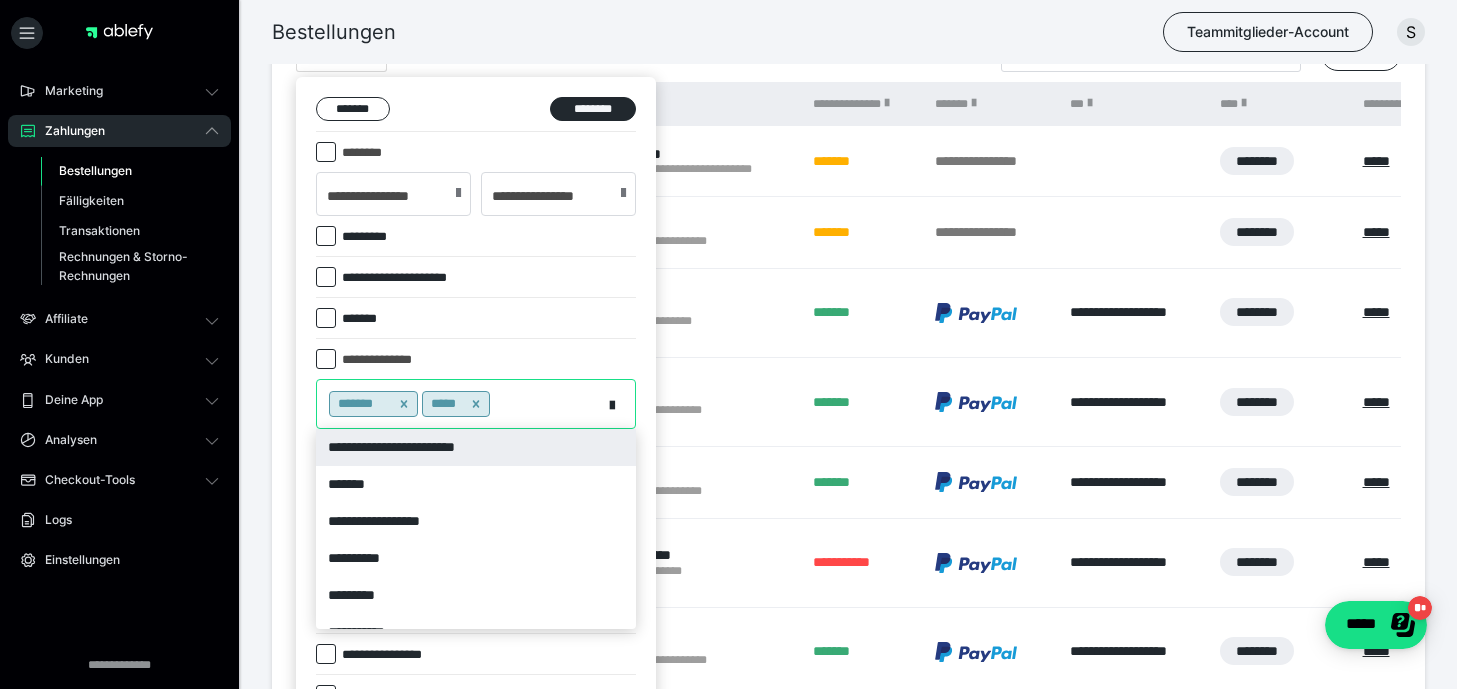 click on "******* *****" at bounding box center [459, 404] 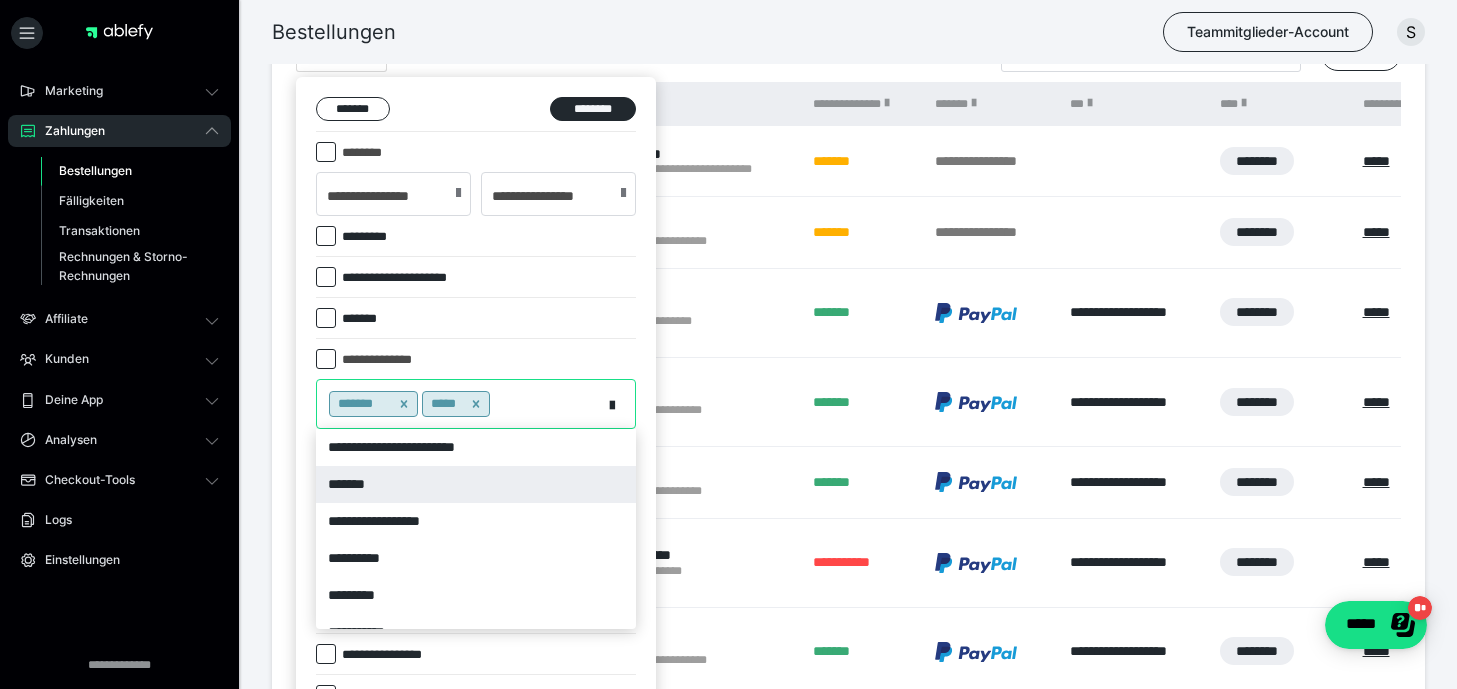 click on "*******" at bounding box center [476, 484] 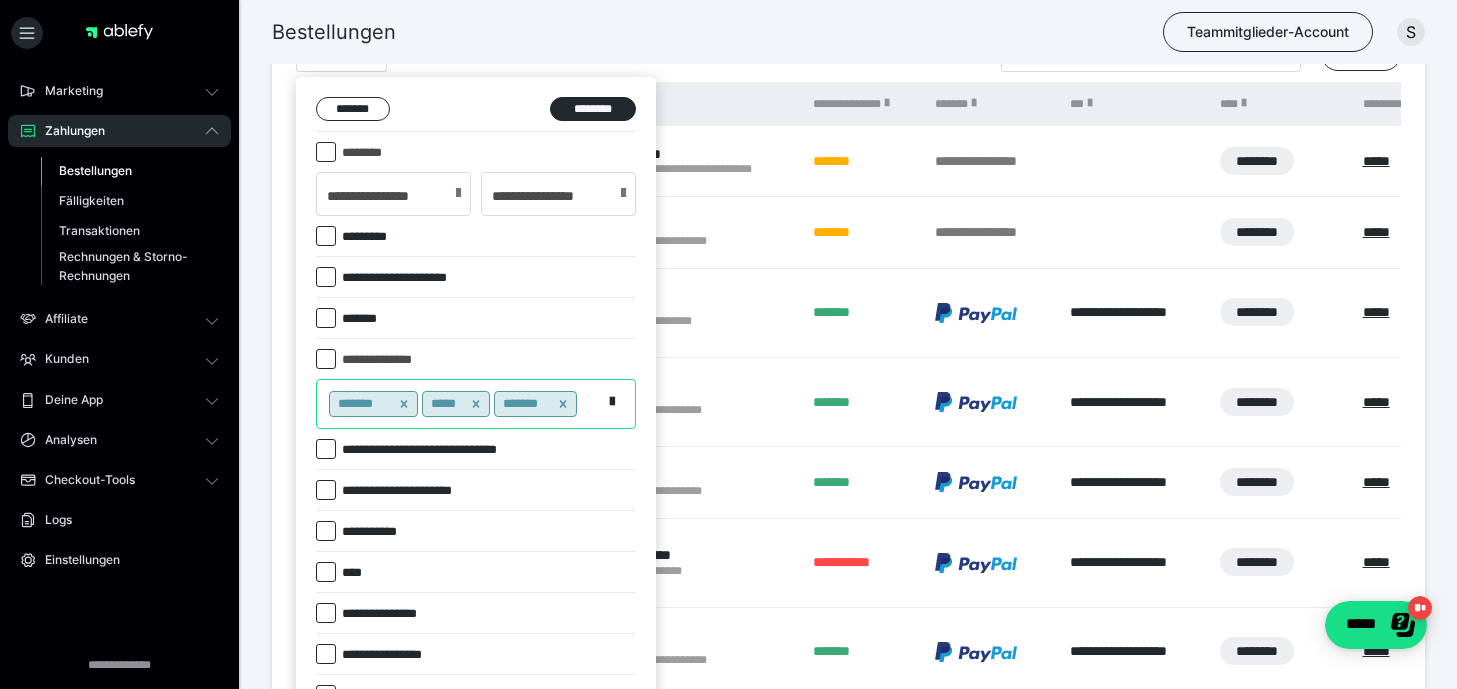click on "******* ***** *******" at bounding box center [459, 404] 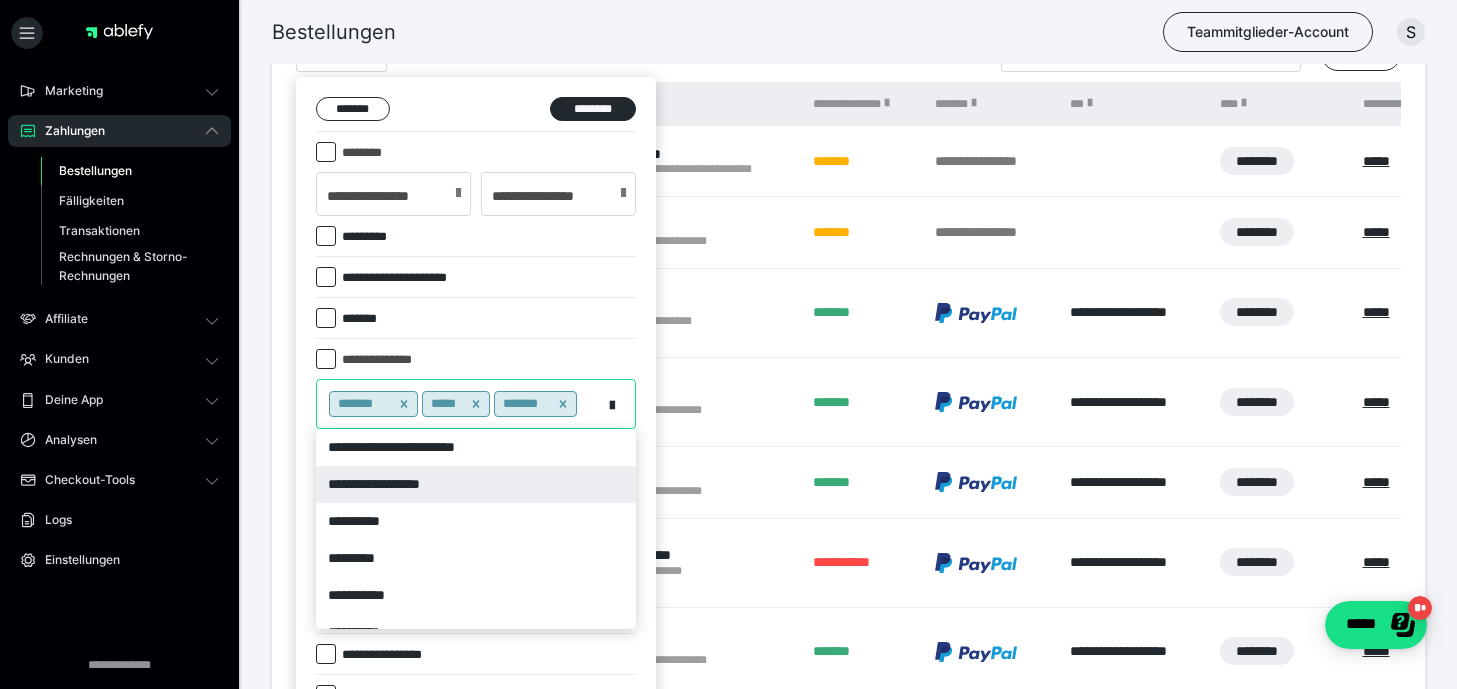 click on "**********" at bounding box center (476, 484) 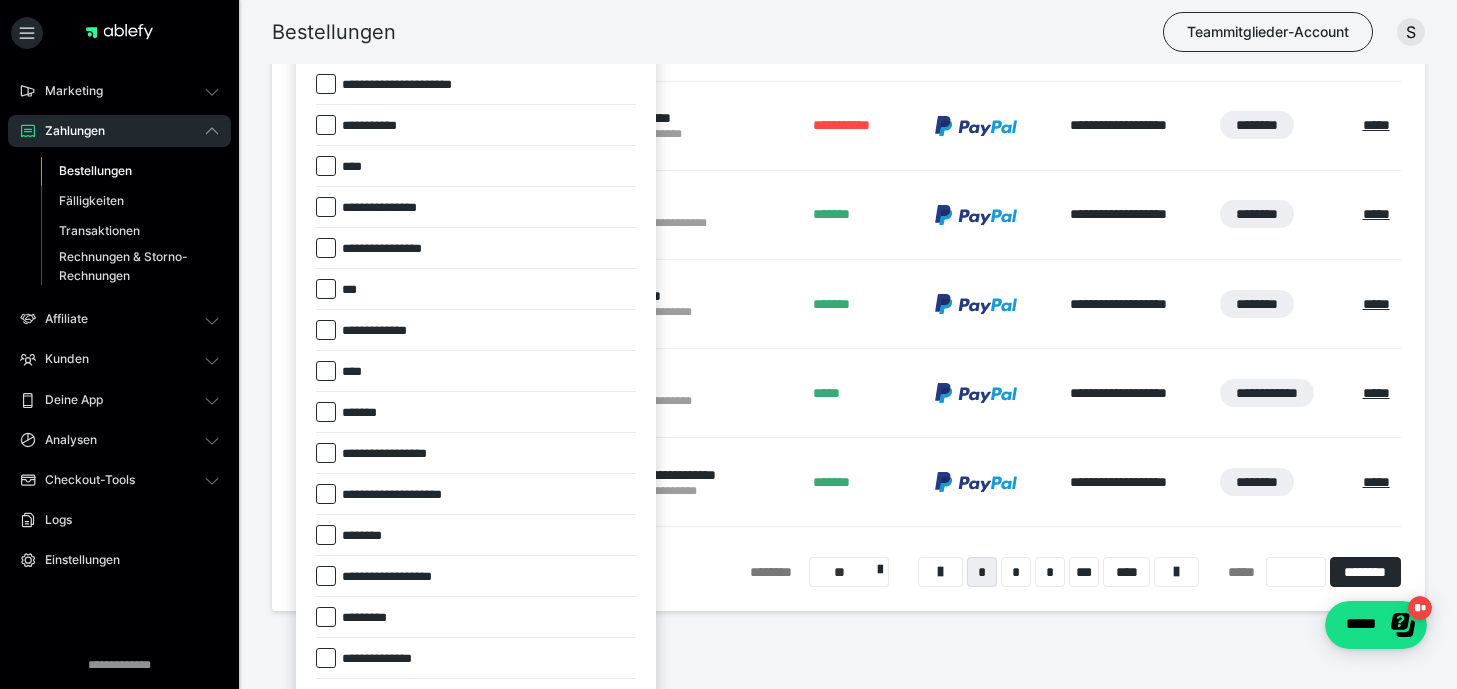 scroll, scrollTop: 803, scrollLeft: 0, axis: vertical 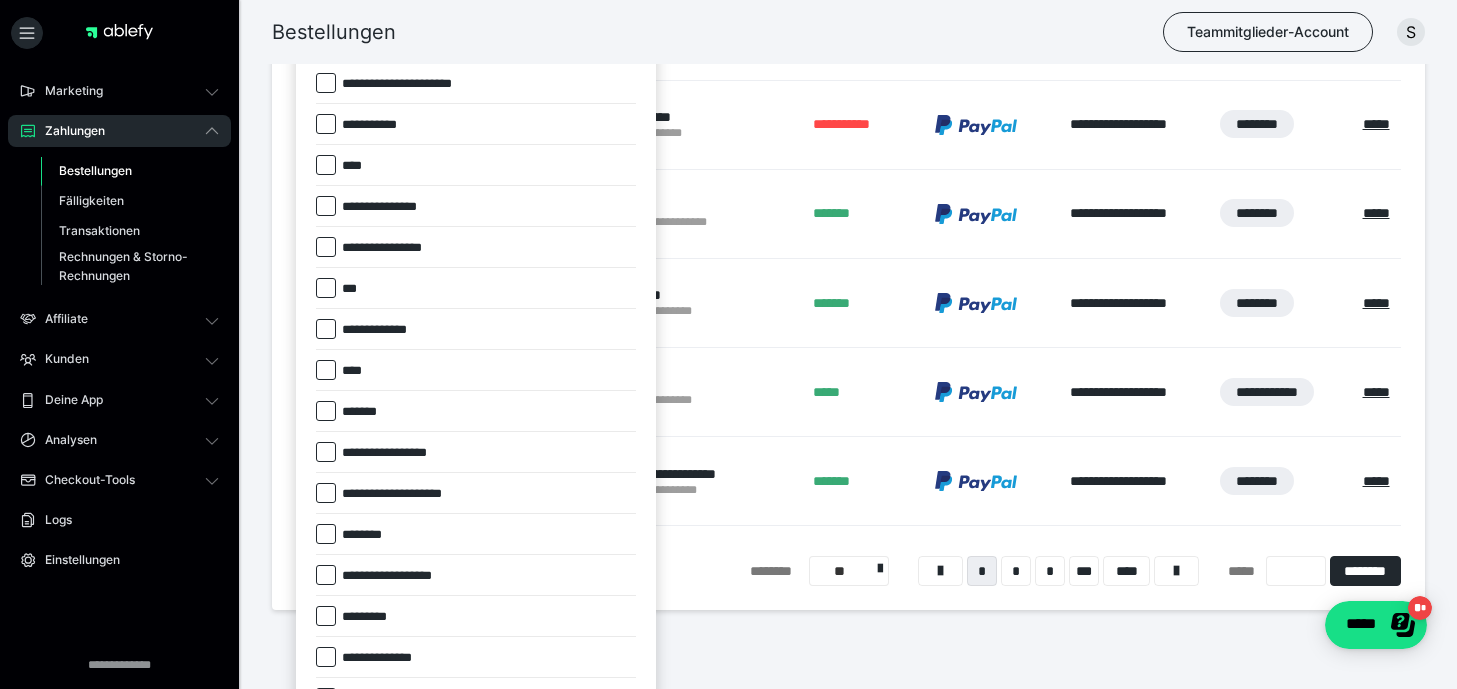 click on "*******" at bounding box center [366, 412] 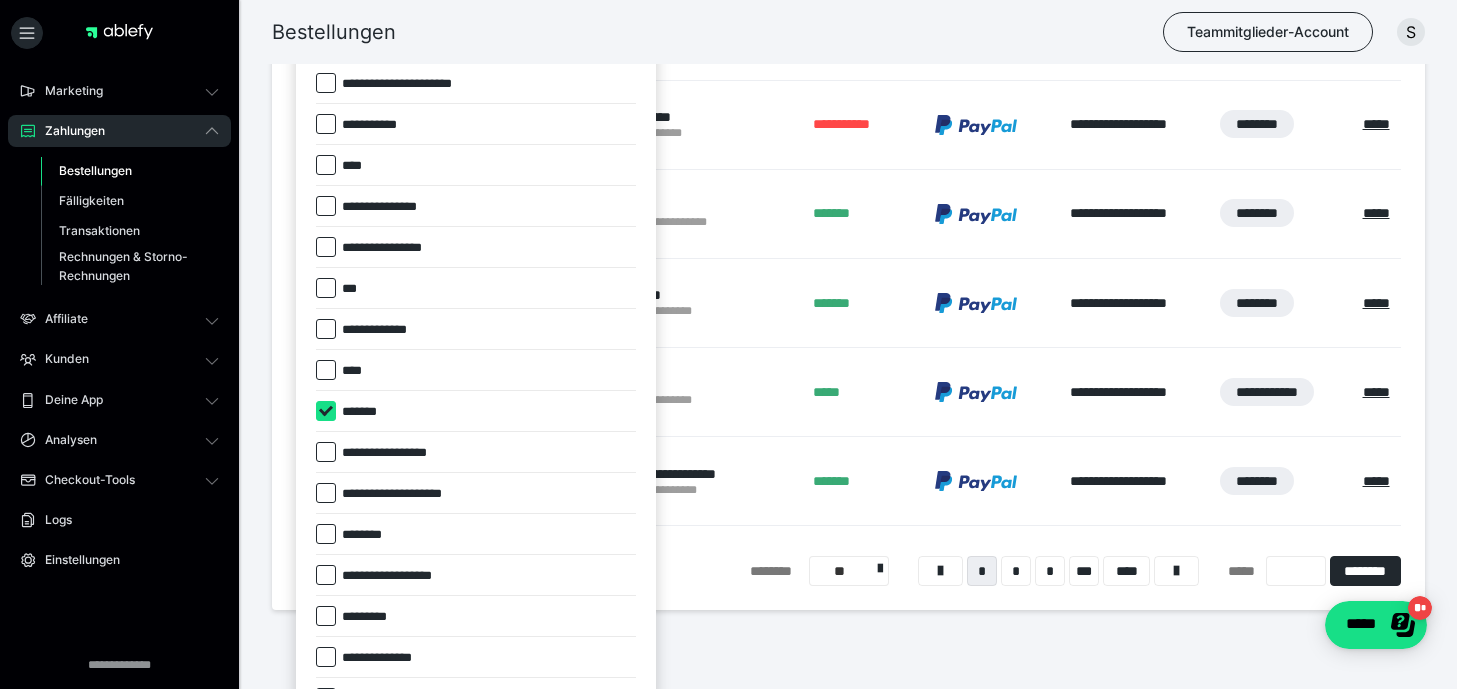 checkbox on "****" 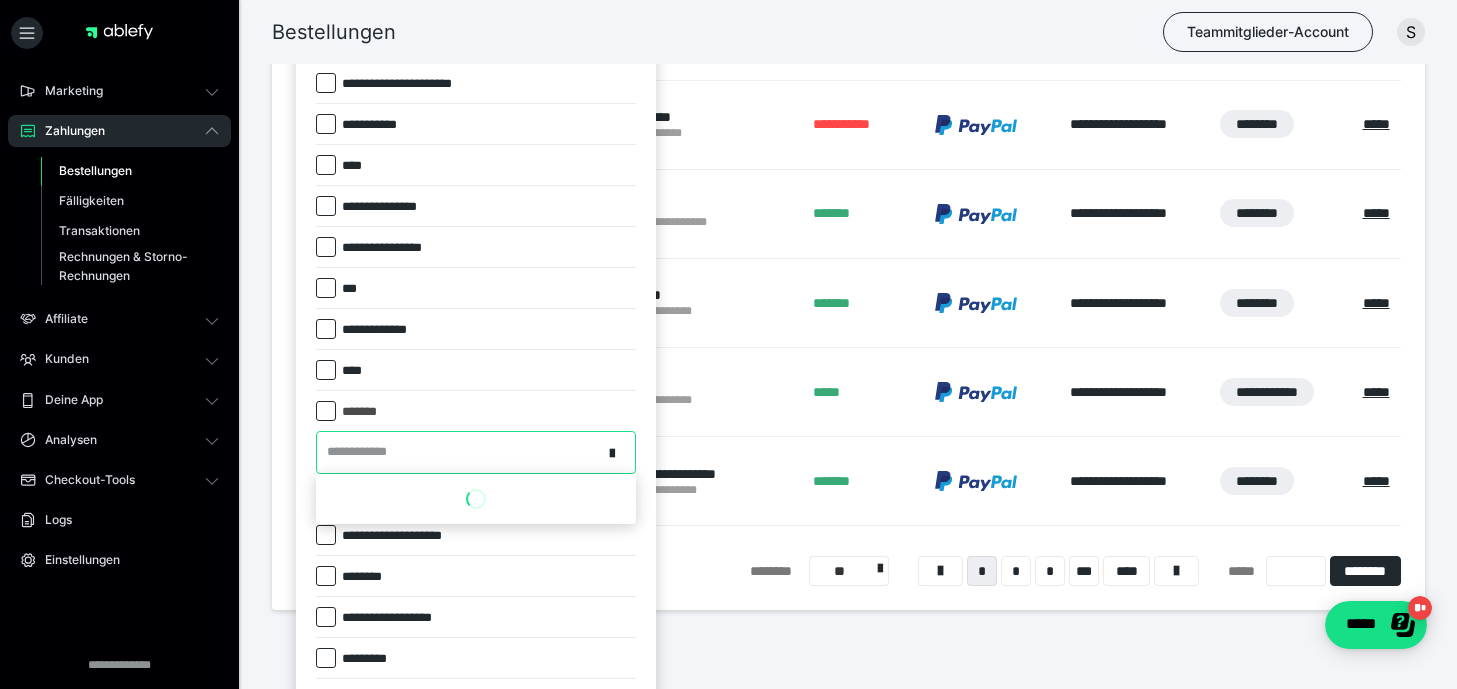 click on "**********" at bounding box center (363, 452) 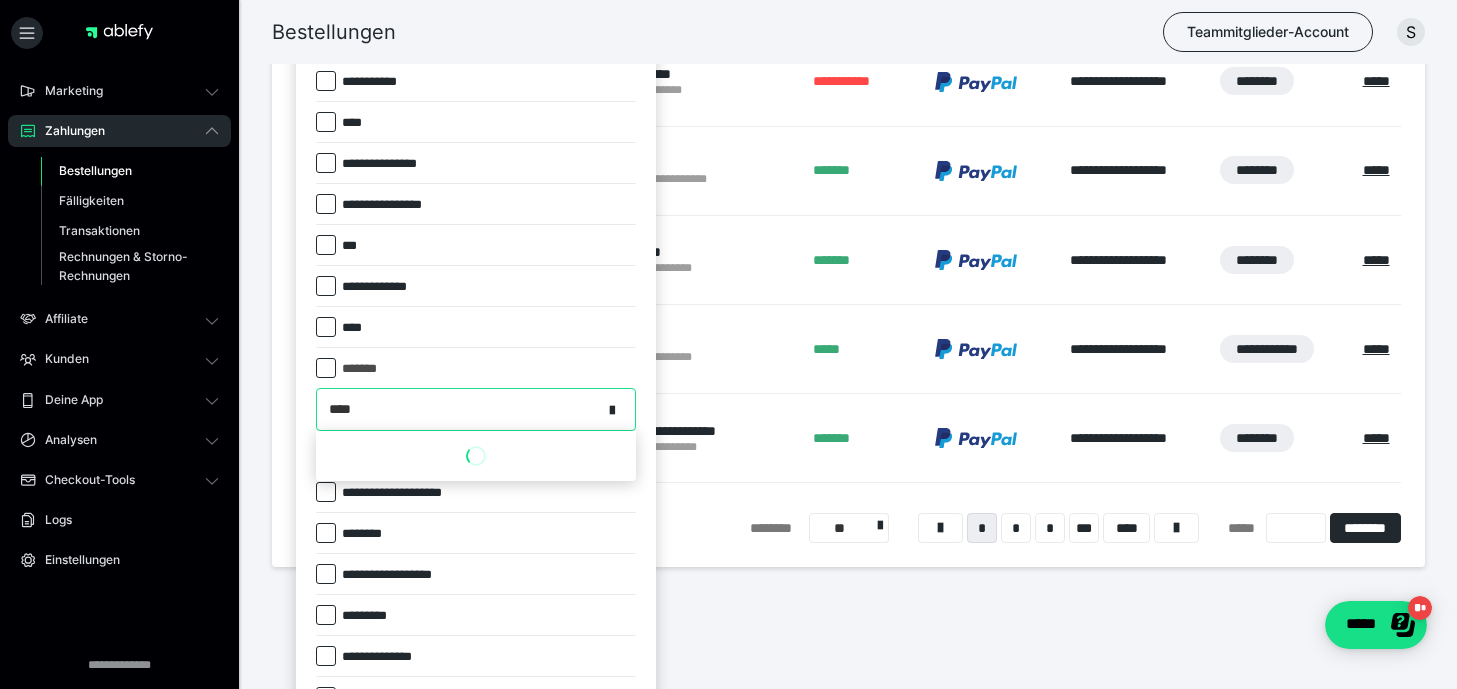 scroll, scrollTop: 848, scrollLeft: 0, axis: vertical 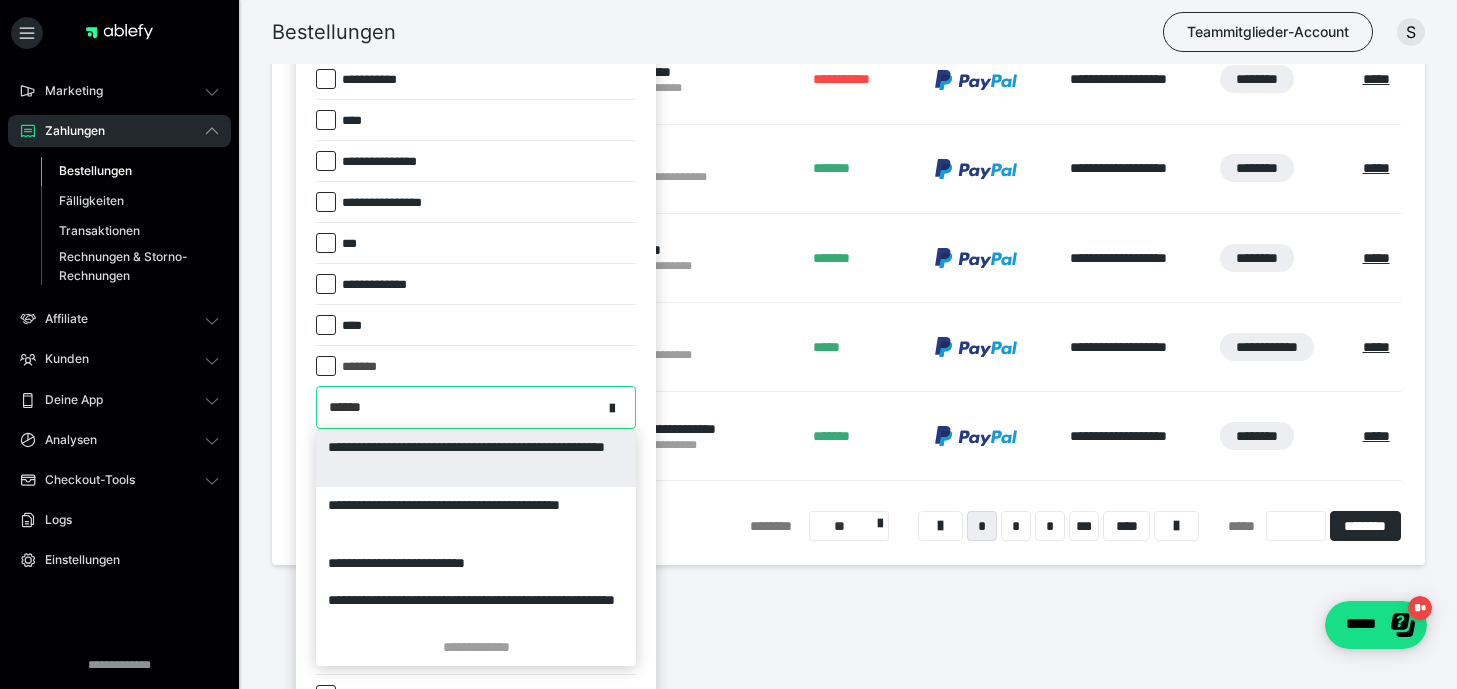 type on "*******" 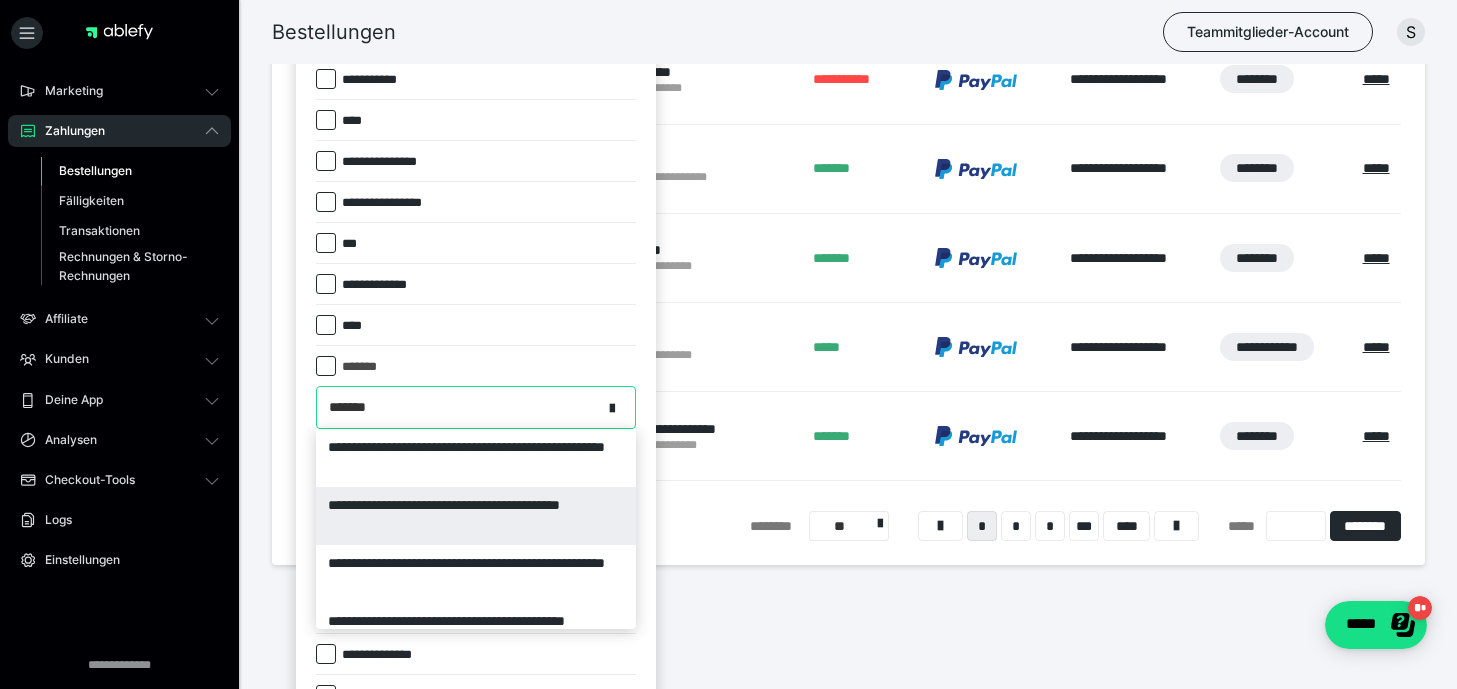 scroll, scrollTop: 143, scrollLeft: 0, axis: vertical 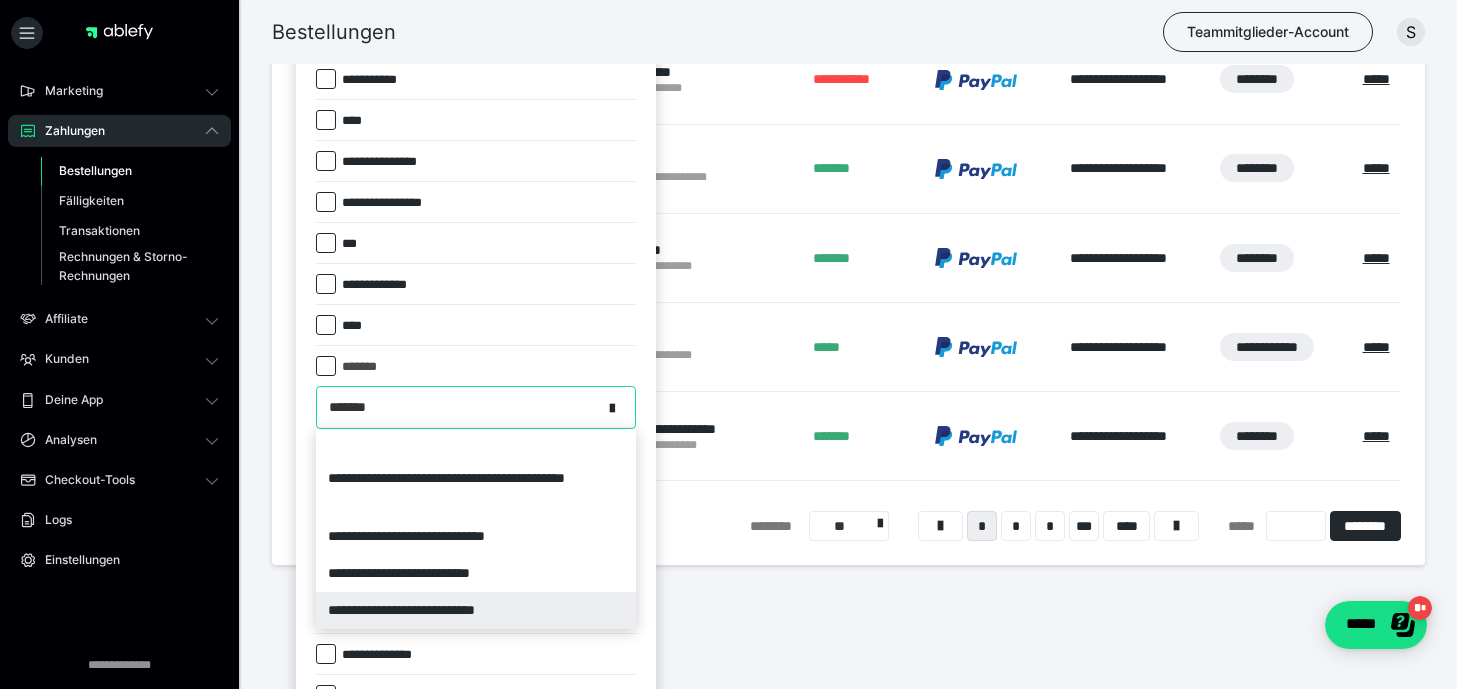 click on "**********" at bounding box center (476, 610) 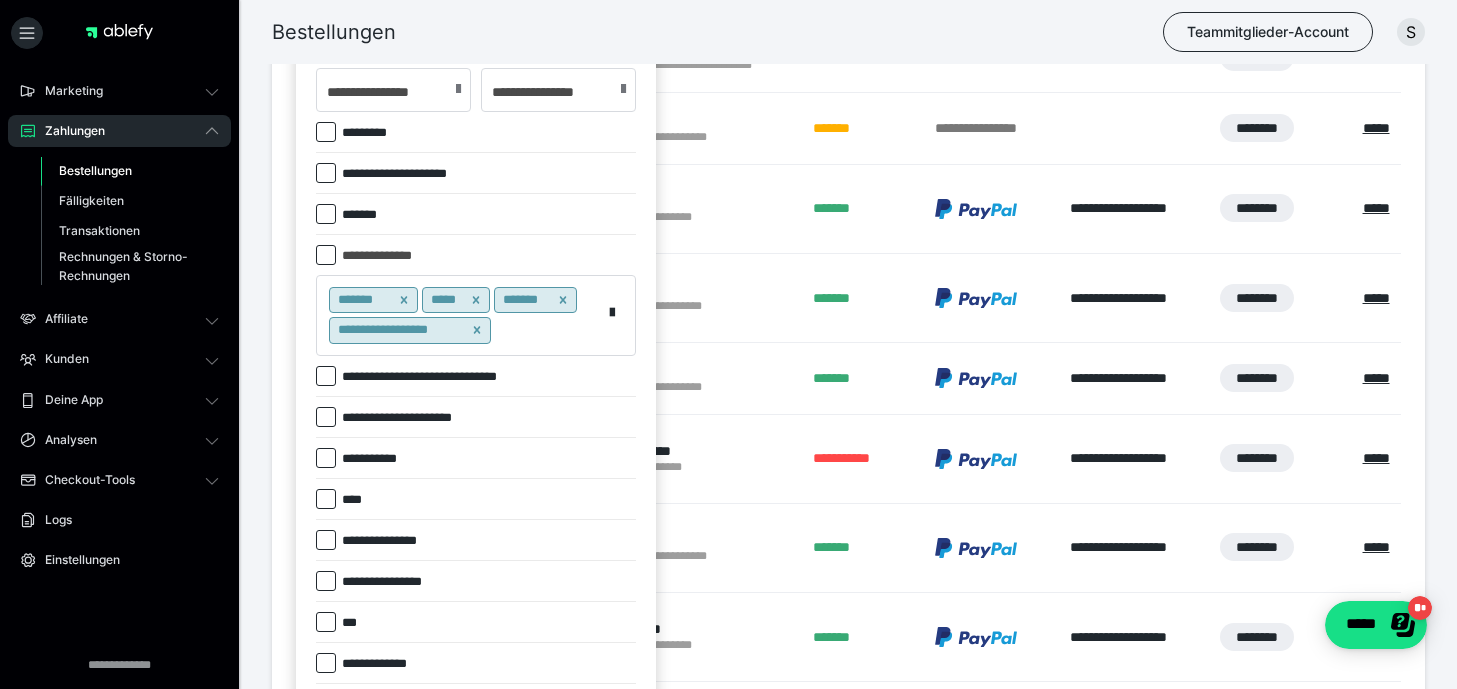 scroll, scrollTop: 313, scrollLeft: 0, axis: vertical 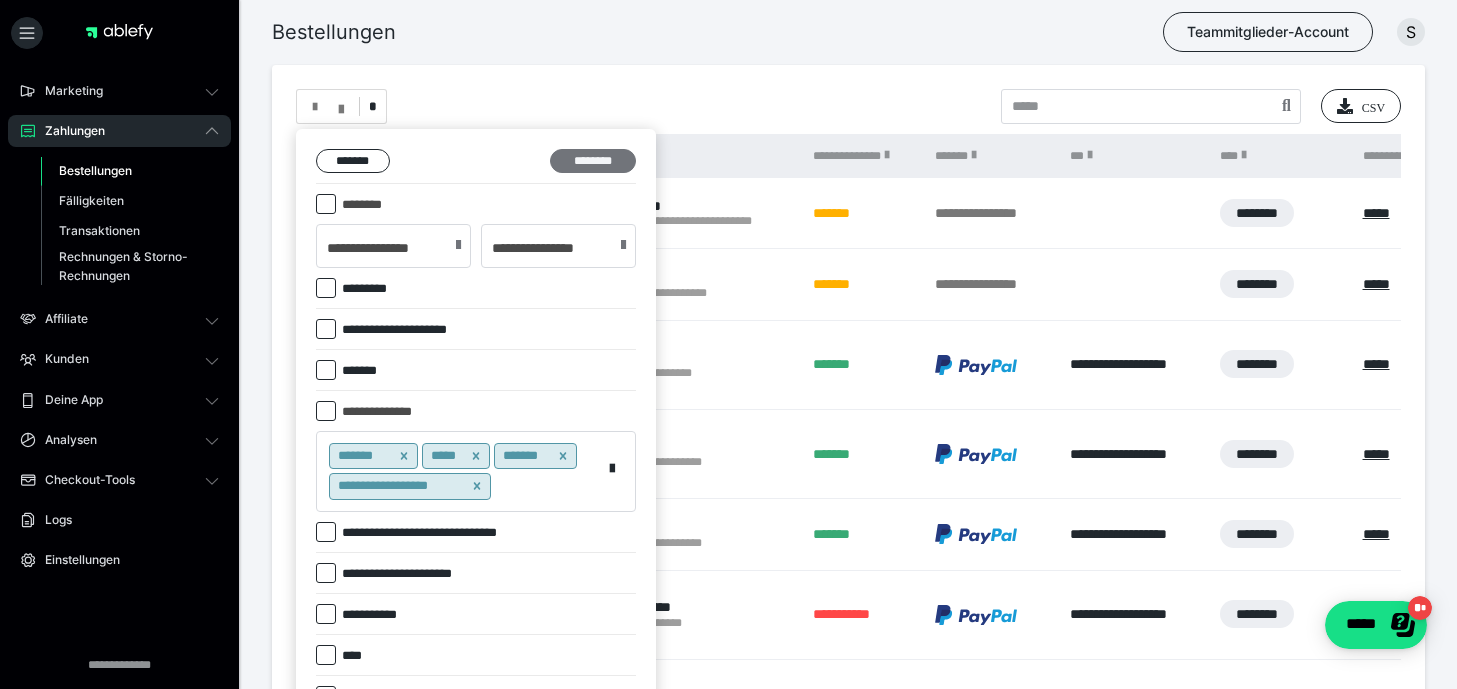 click on "********" at bounding box center [593, 161] 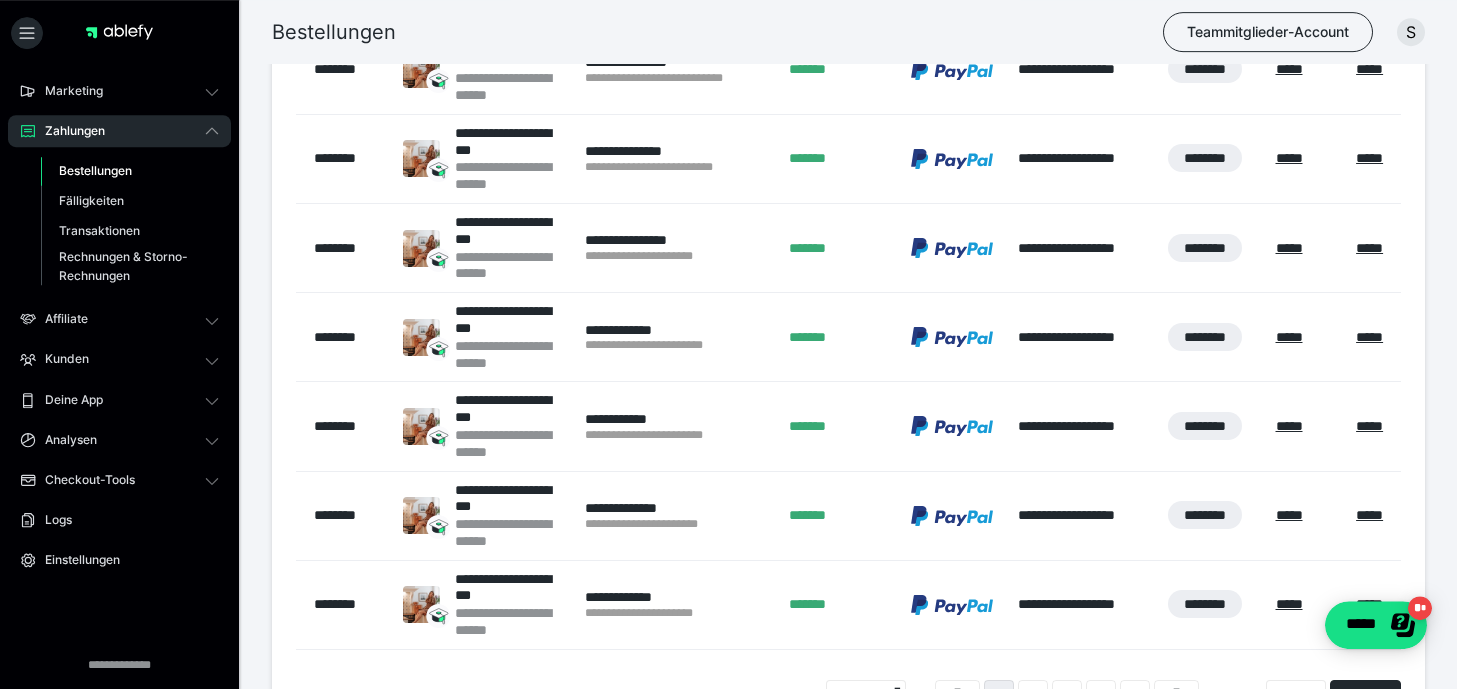 scroll, scrollTop: 902, scrollLeft: 0, axis: vertical 